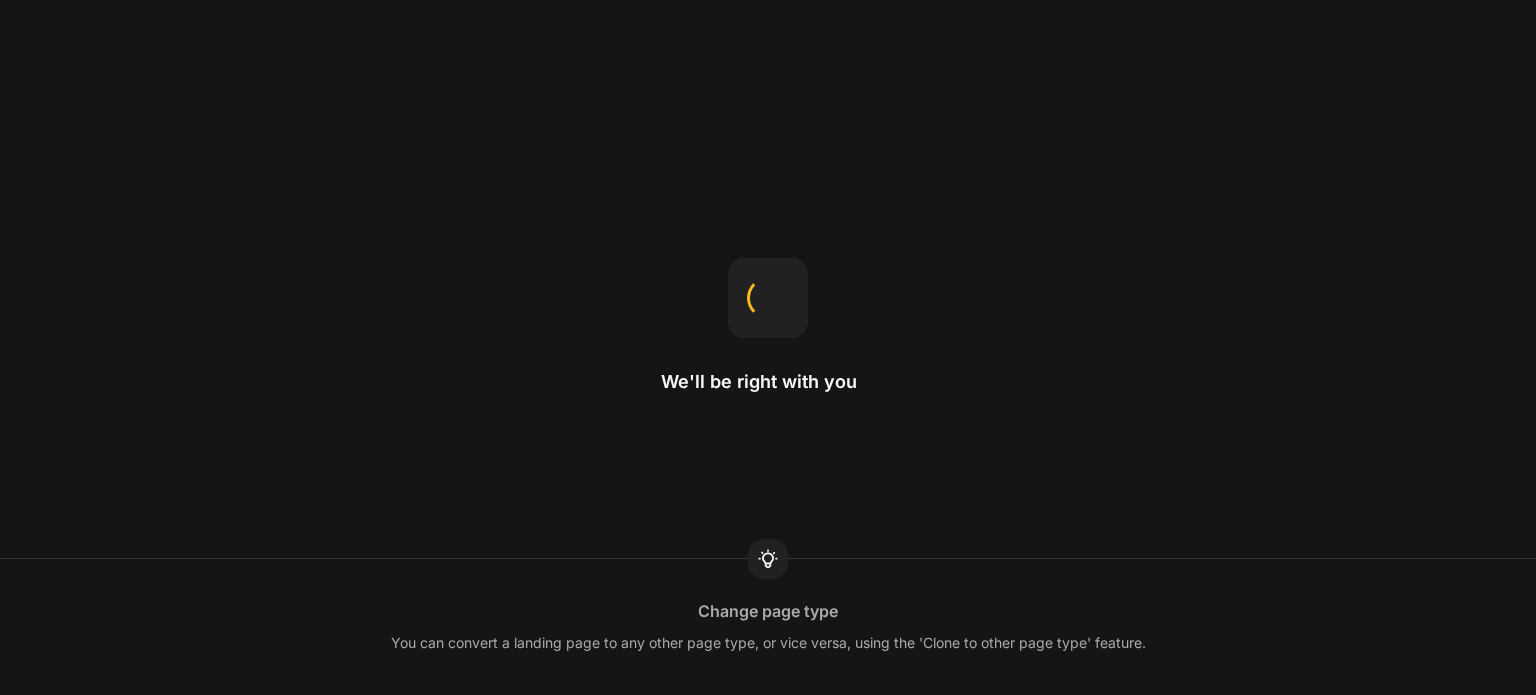 scroll, scrollTop: 0, scrollLeft: 0, axis: both 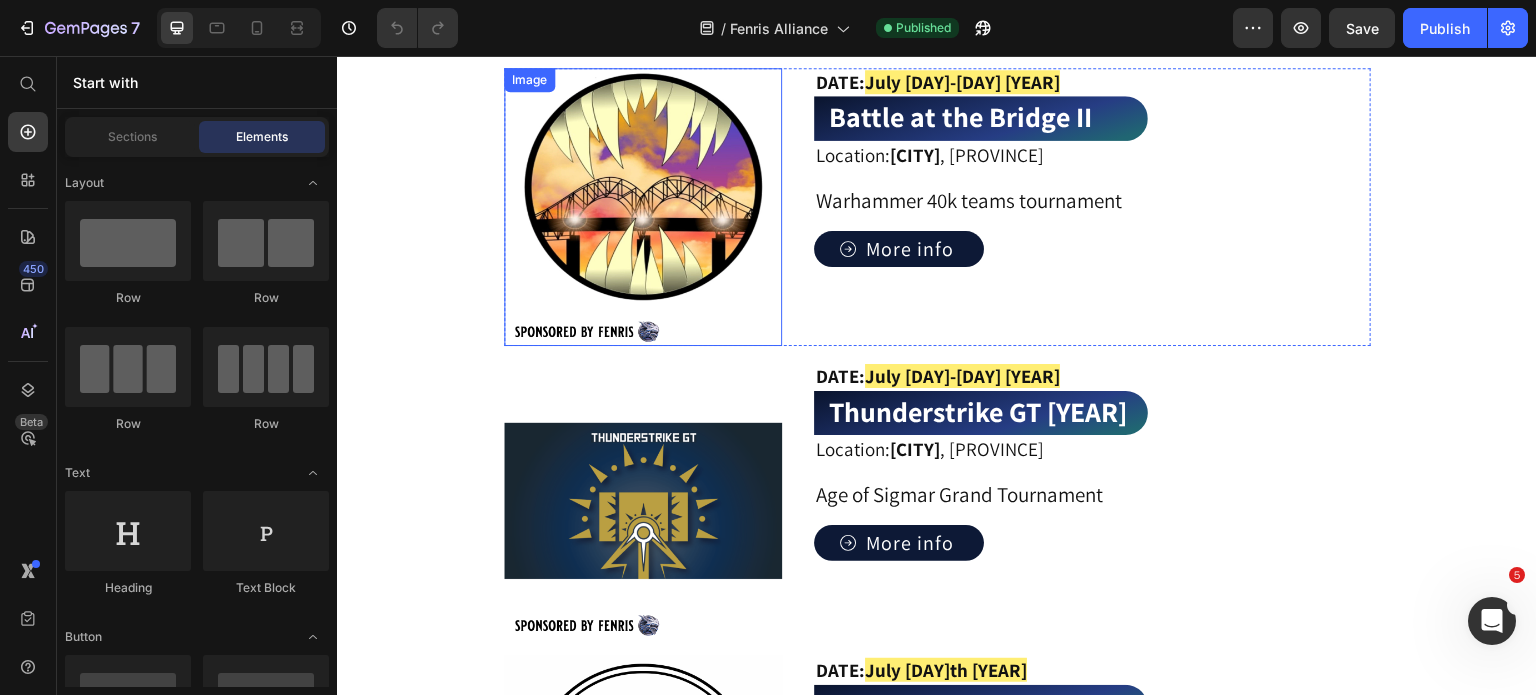 click at bounding box center [643, 207] 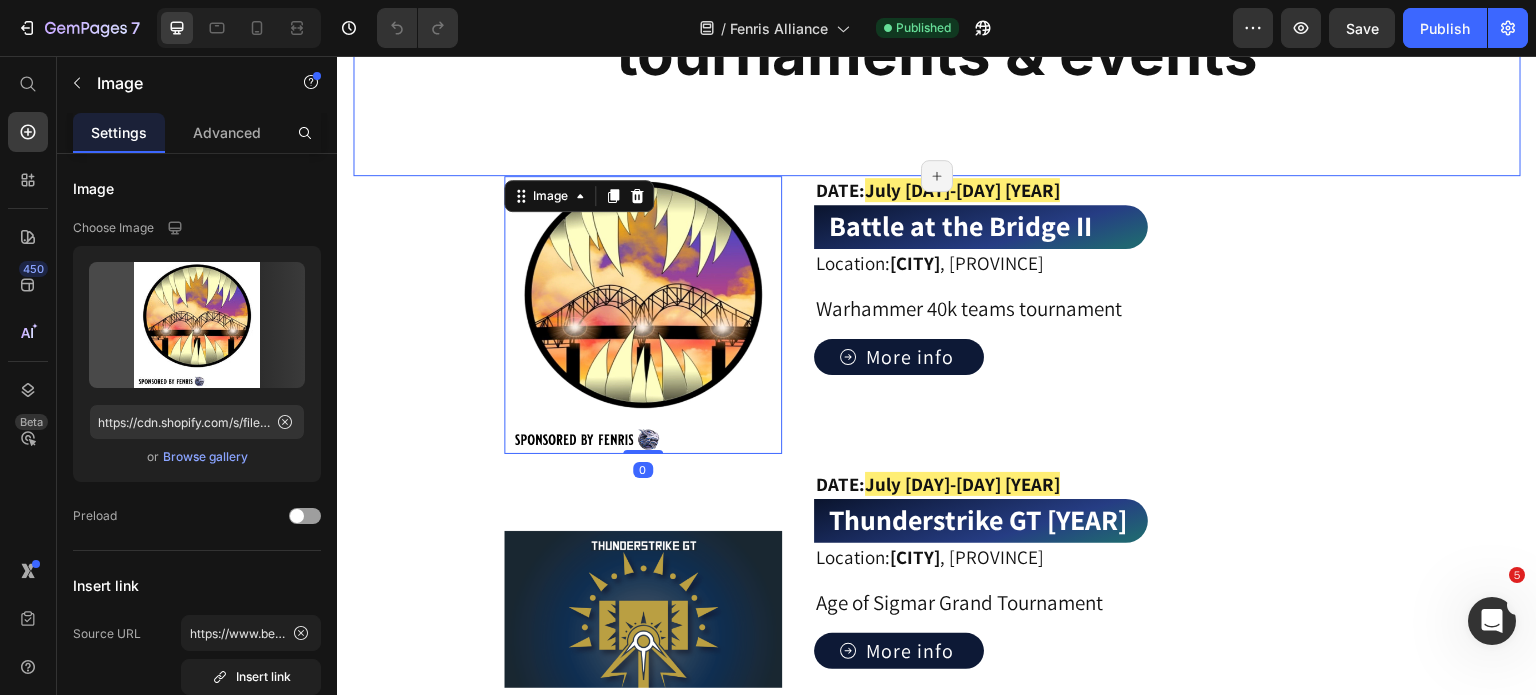 scroll, scrollTop: 900, scrollLeft: 0, axis: vertical 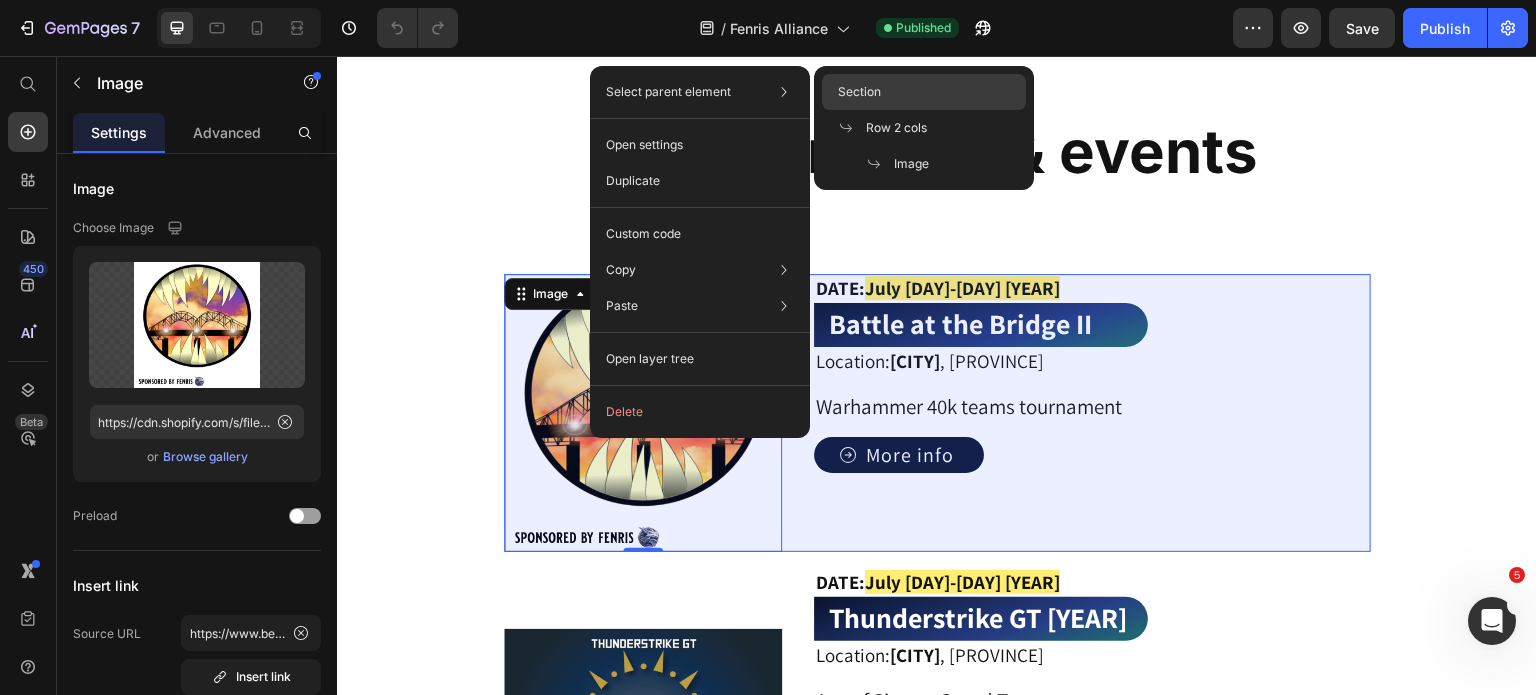 click on "Section" at bounding box center (859, 92) 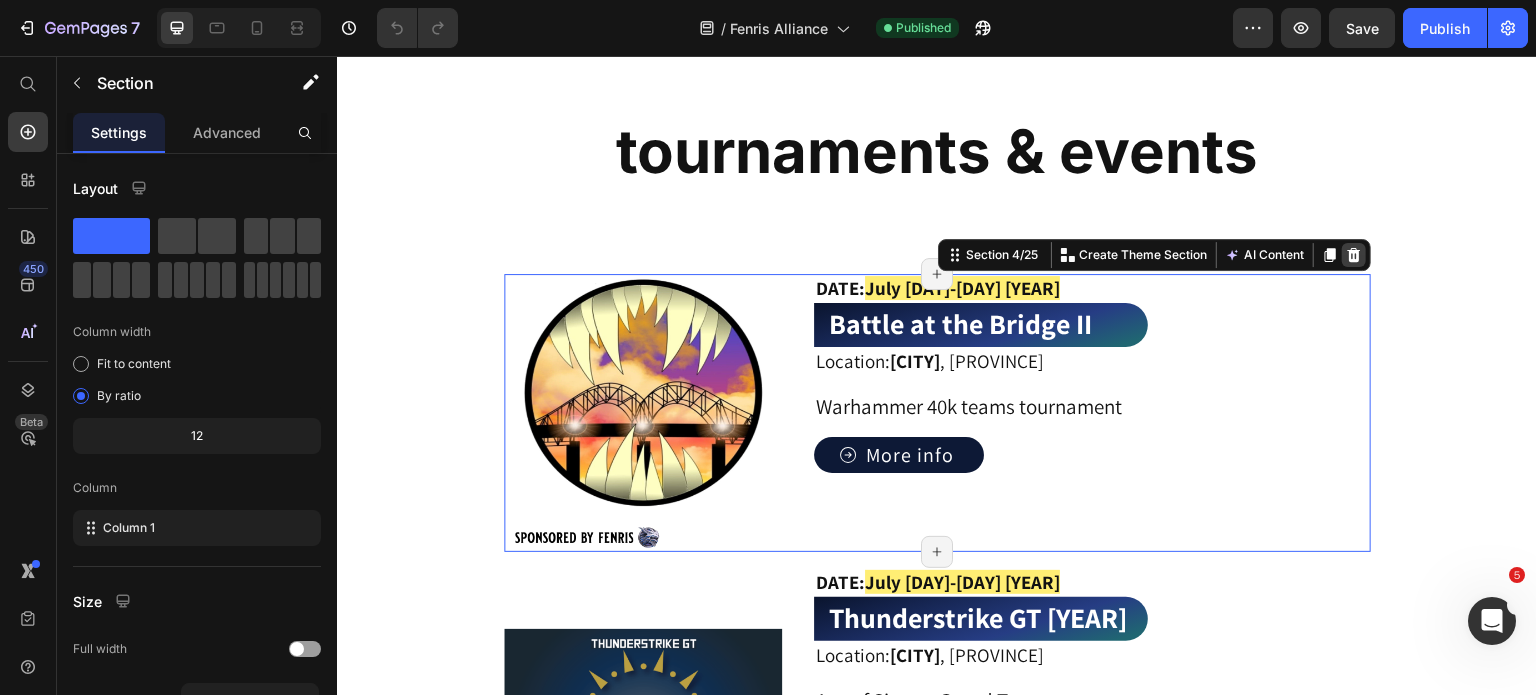 click 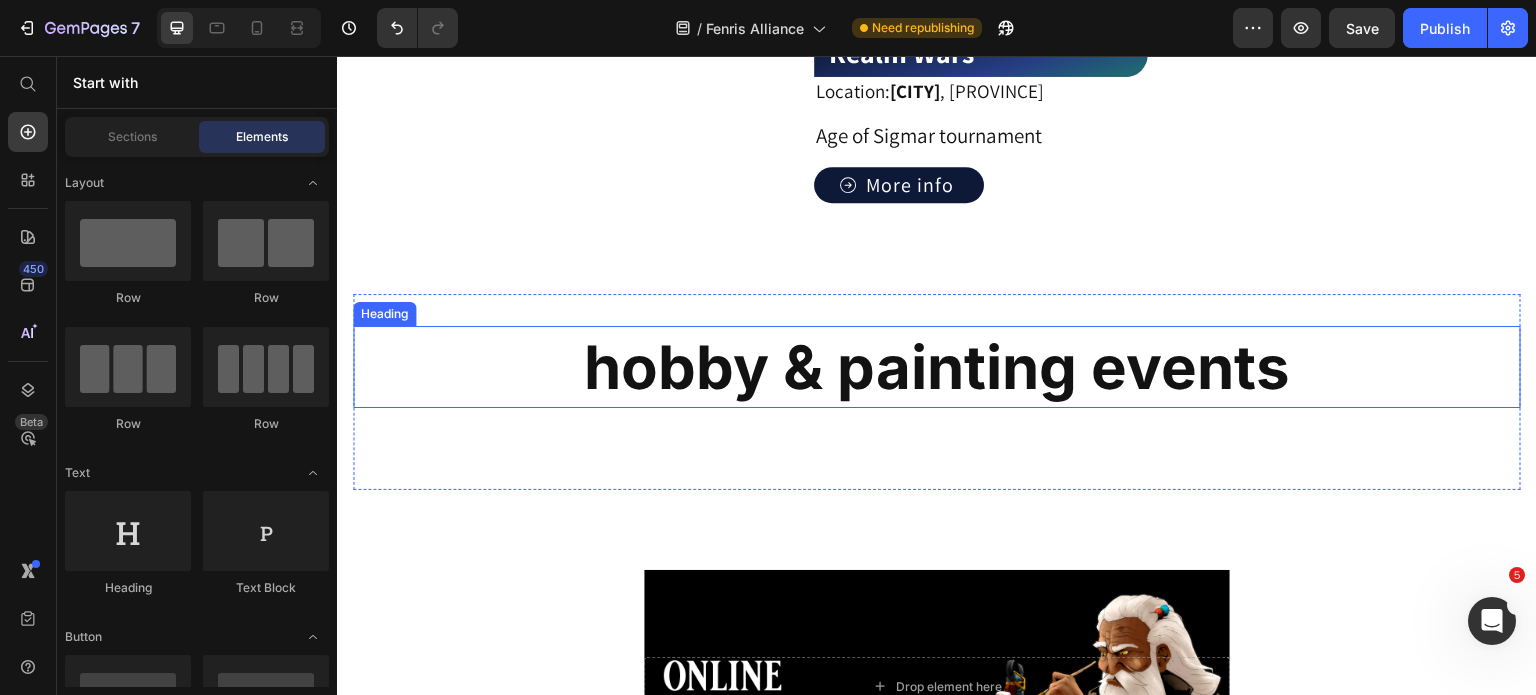 scroll, scrollTop: 2900, scrollLeft: 0, axis: vertical 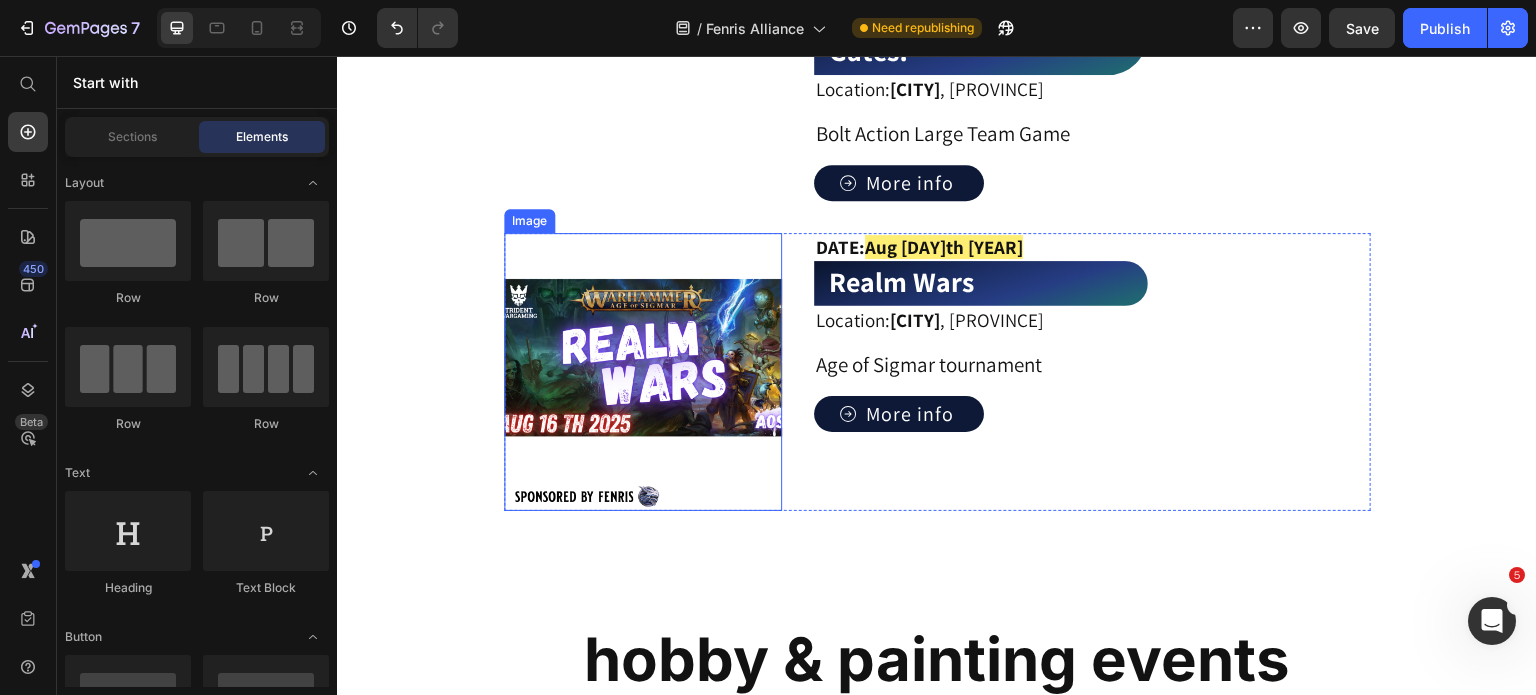 click at bounding box center [643, 372] 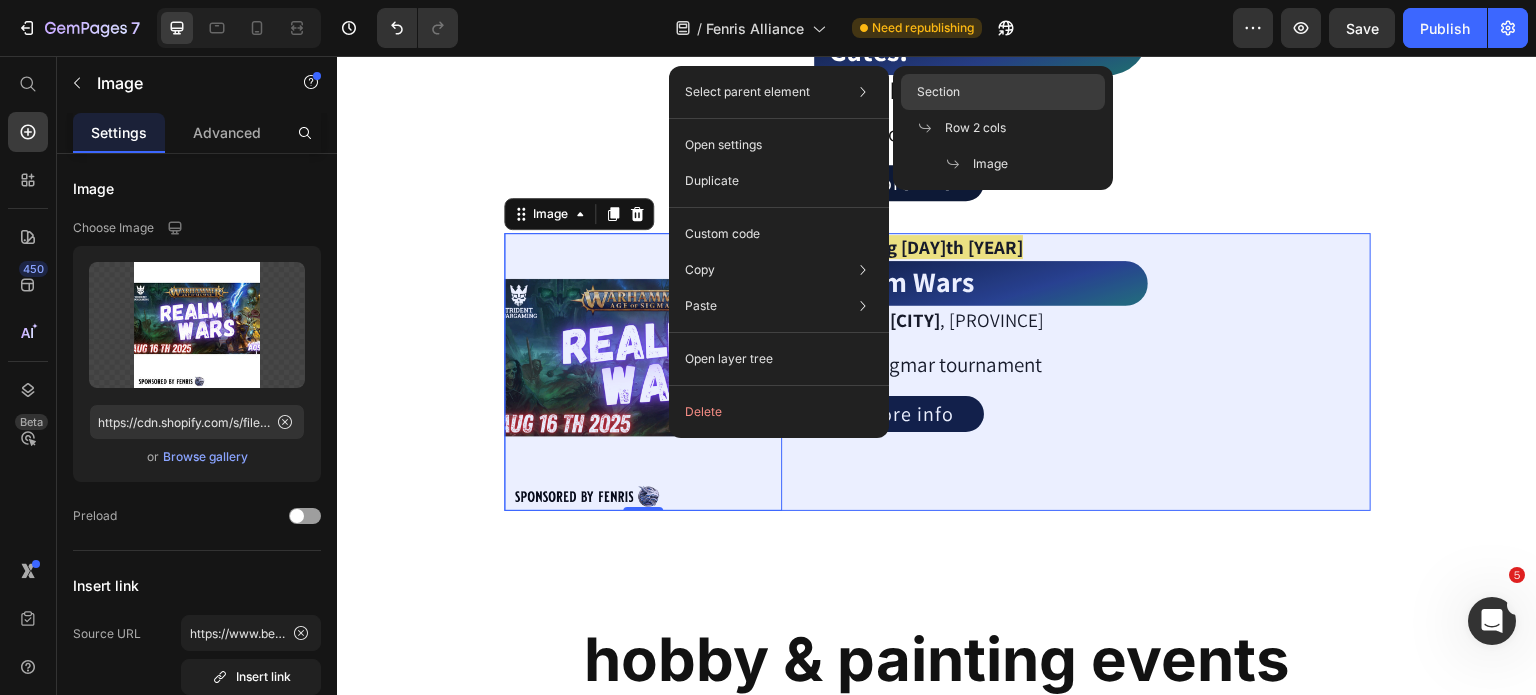 click on "Section" at bounding box center (938, 92) 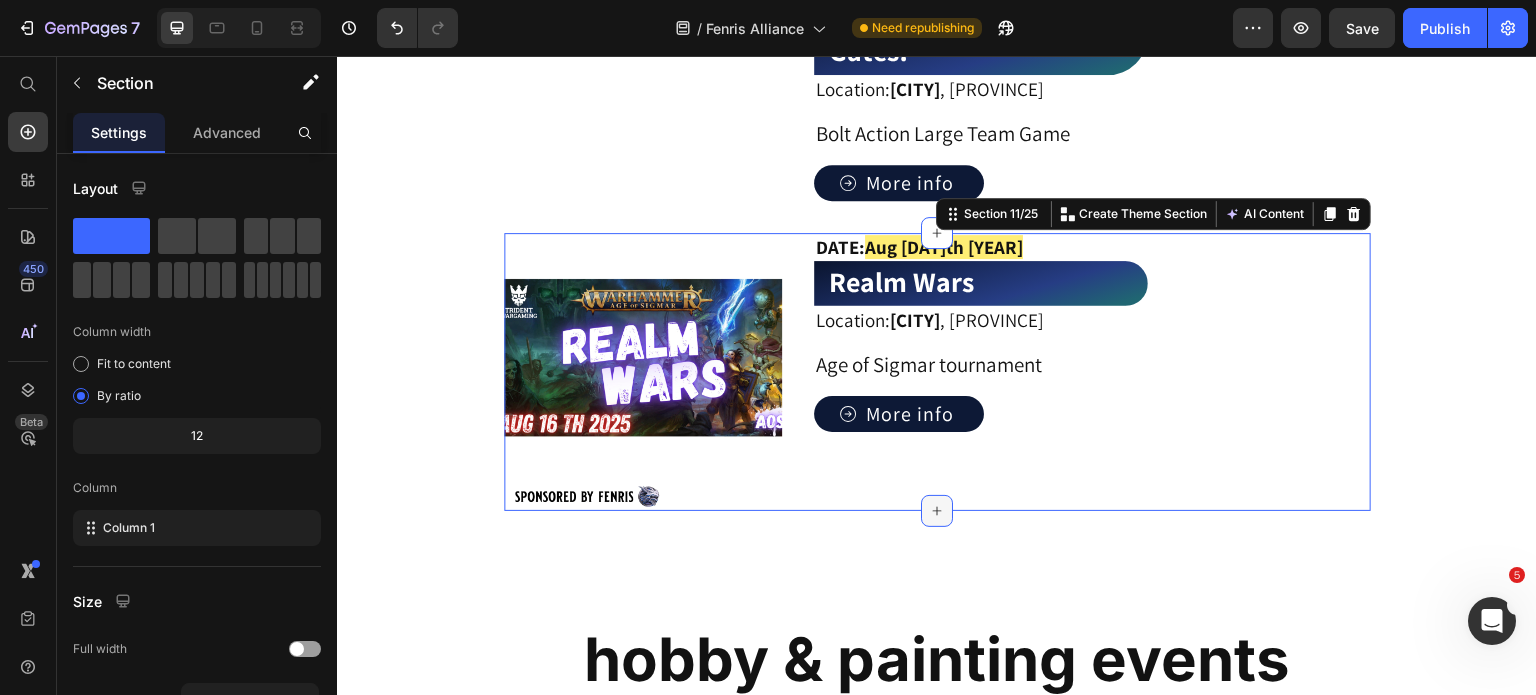 click at bounding box center (937, 511) 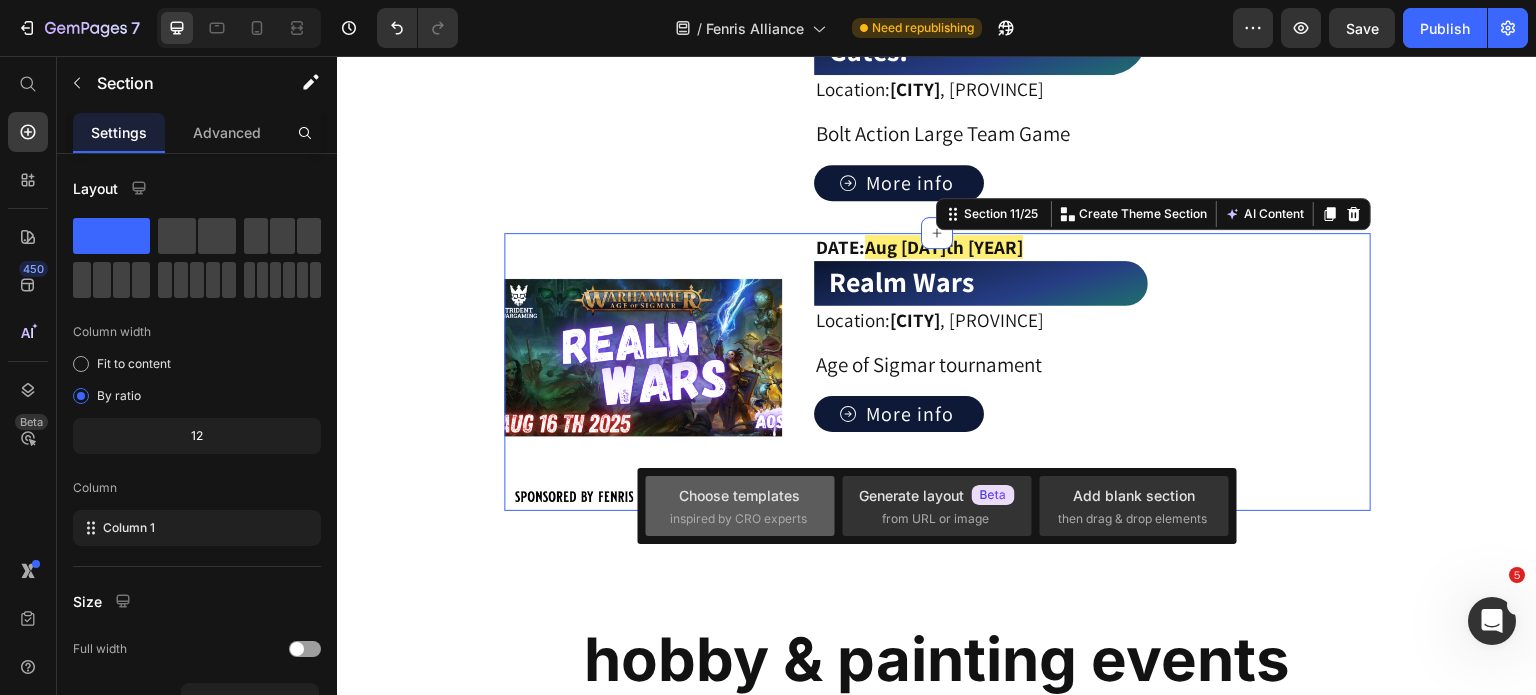 click on "inspired by CRO experts" at bounding box center (738, 519) 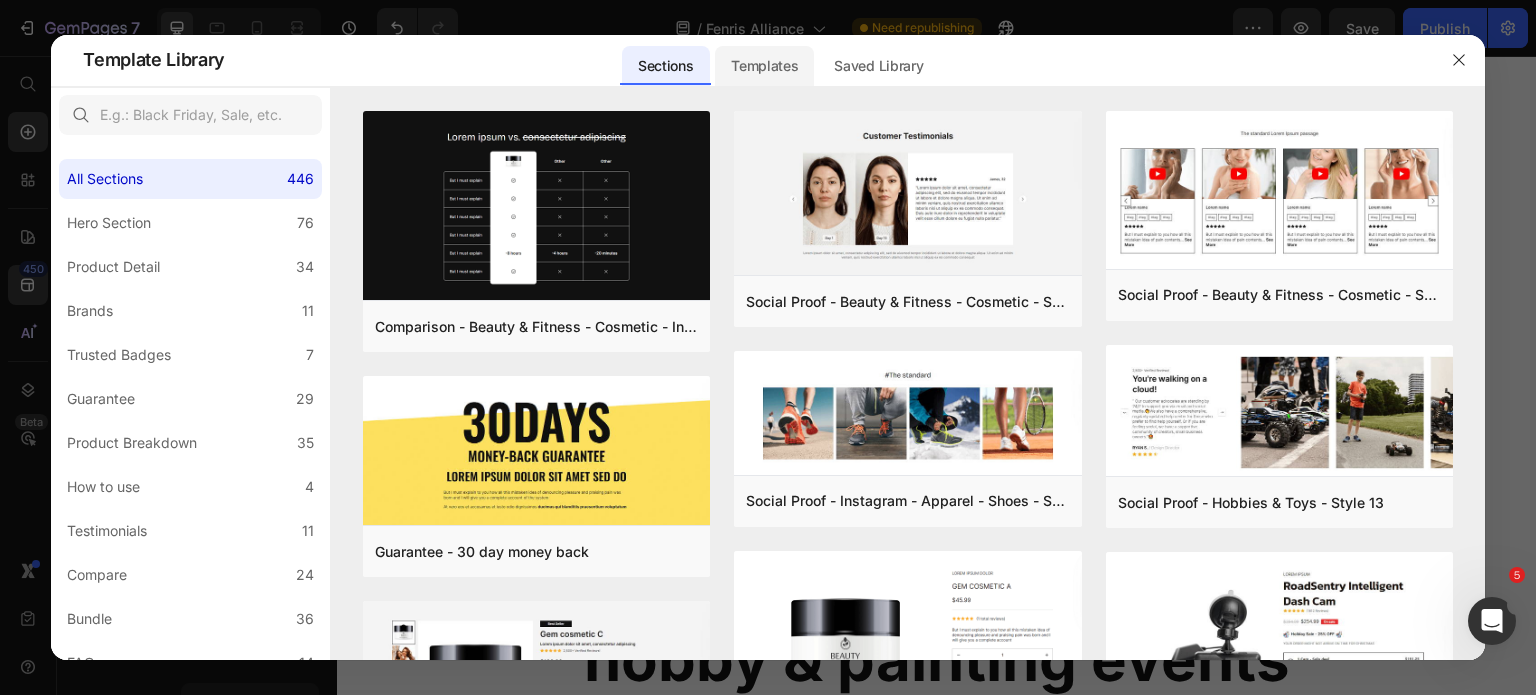 click on "Templates" 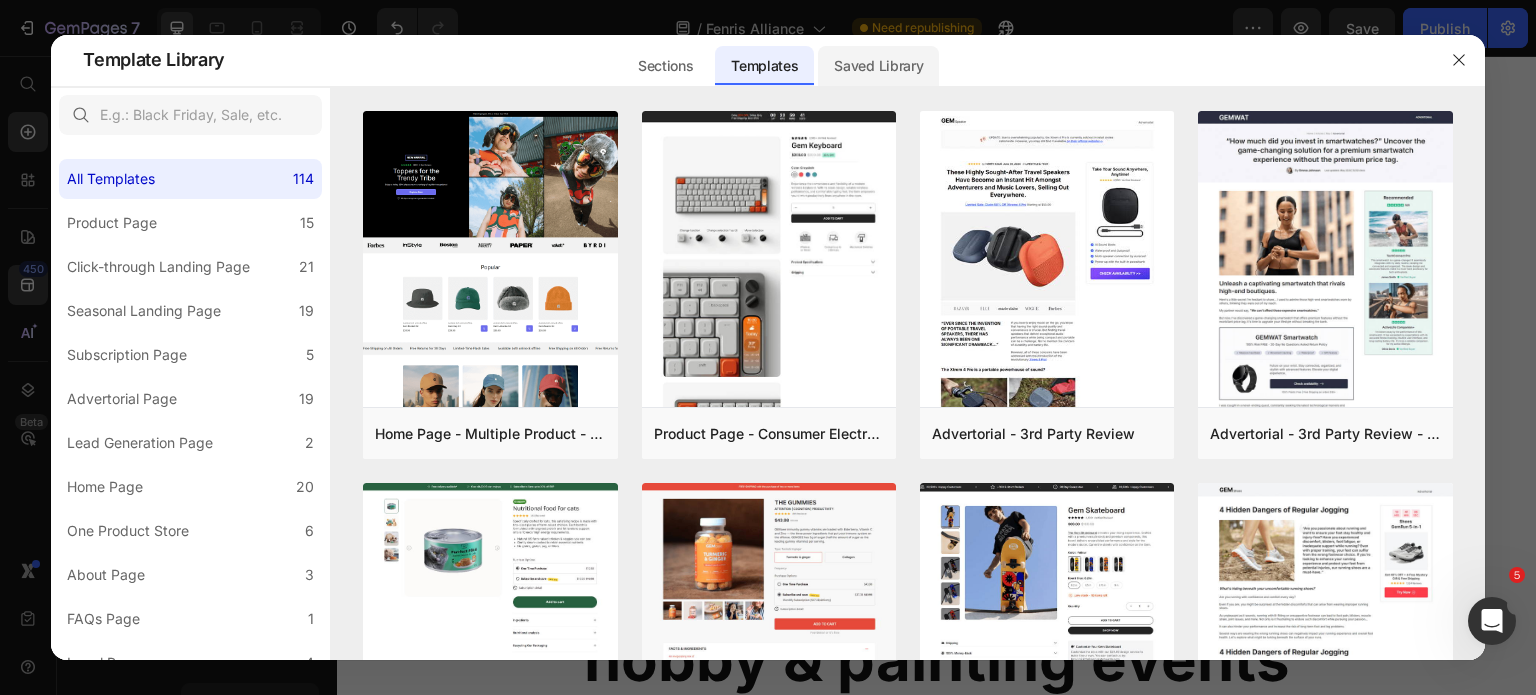 click on "Saved Library" 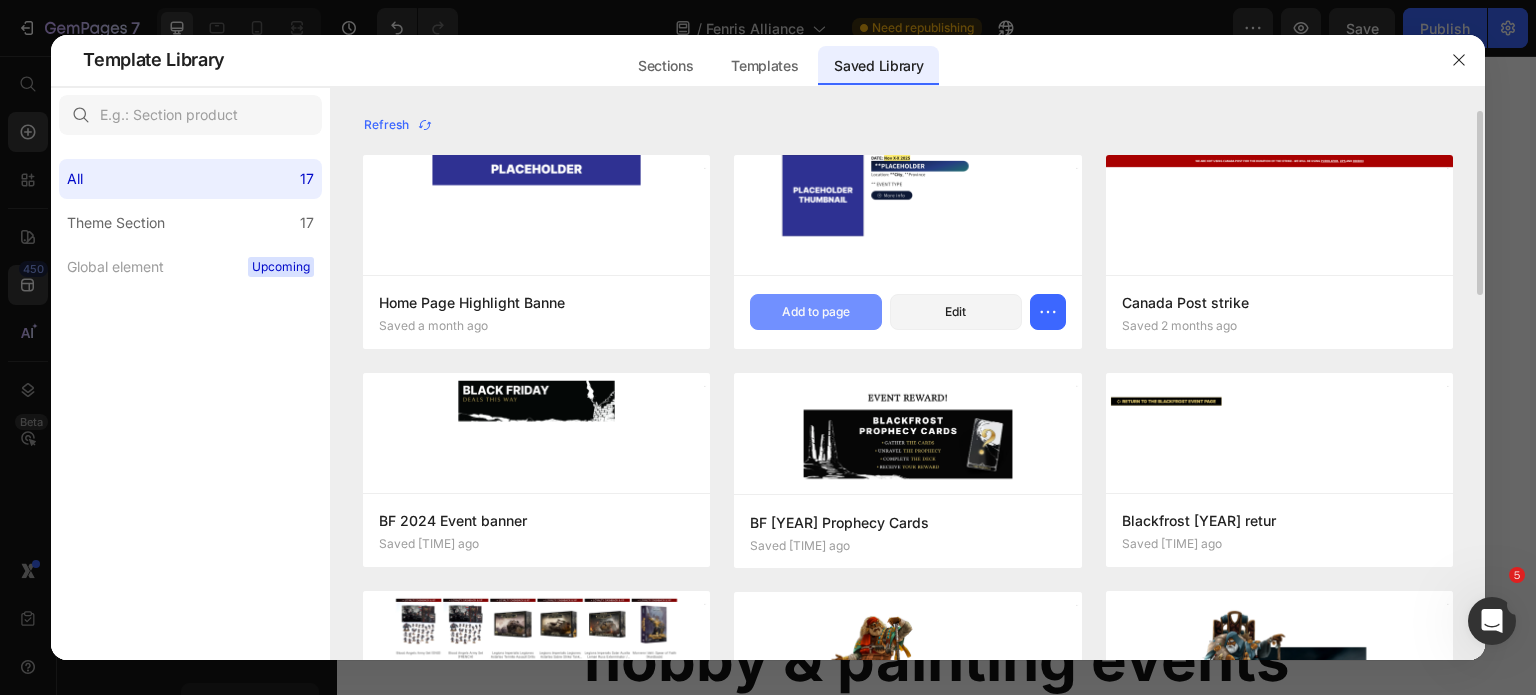 click on "Add to page" at bounding box center (816, 312) 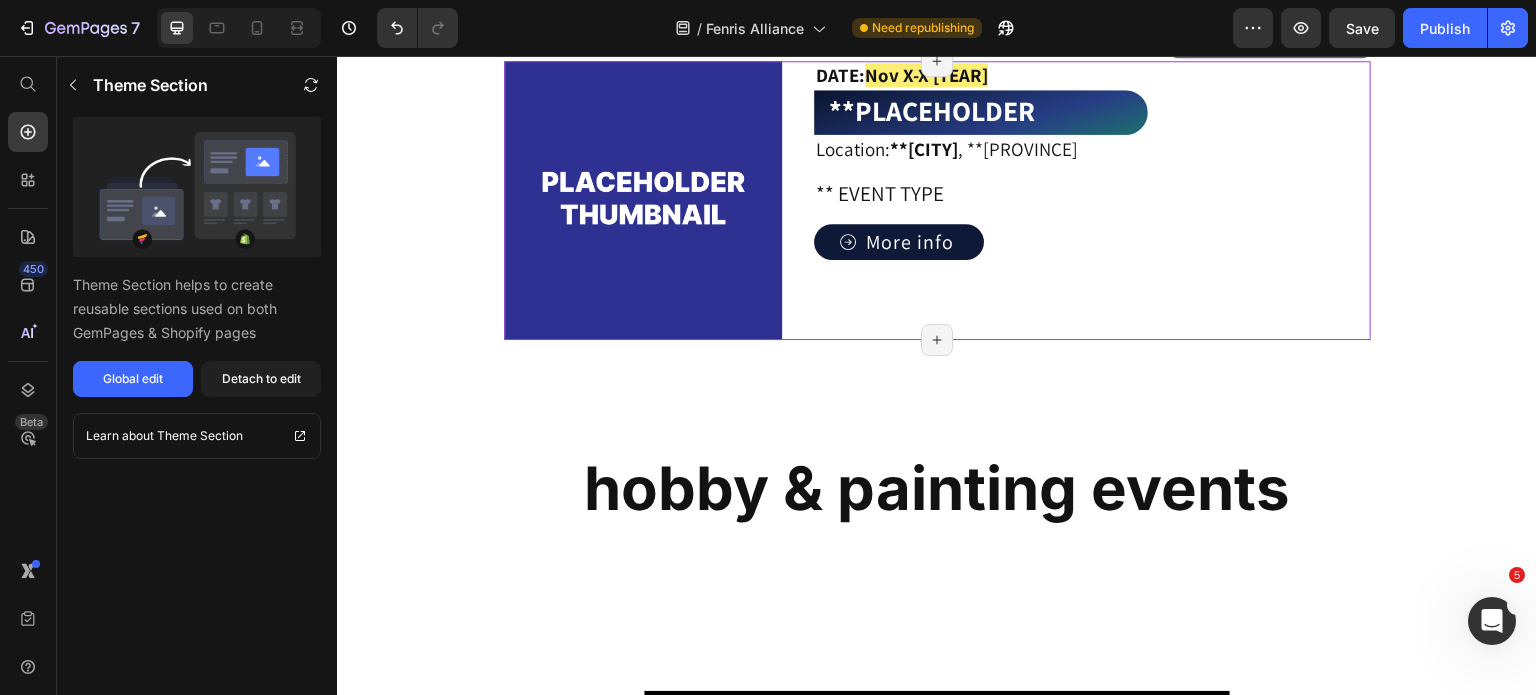 scroll, scrollTop: 3436, scrollLeft: 0, axis: vertical 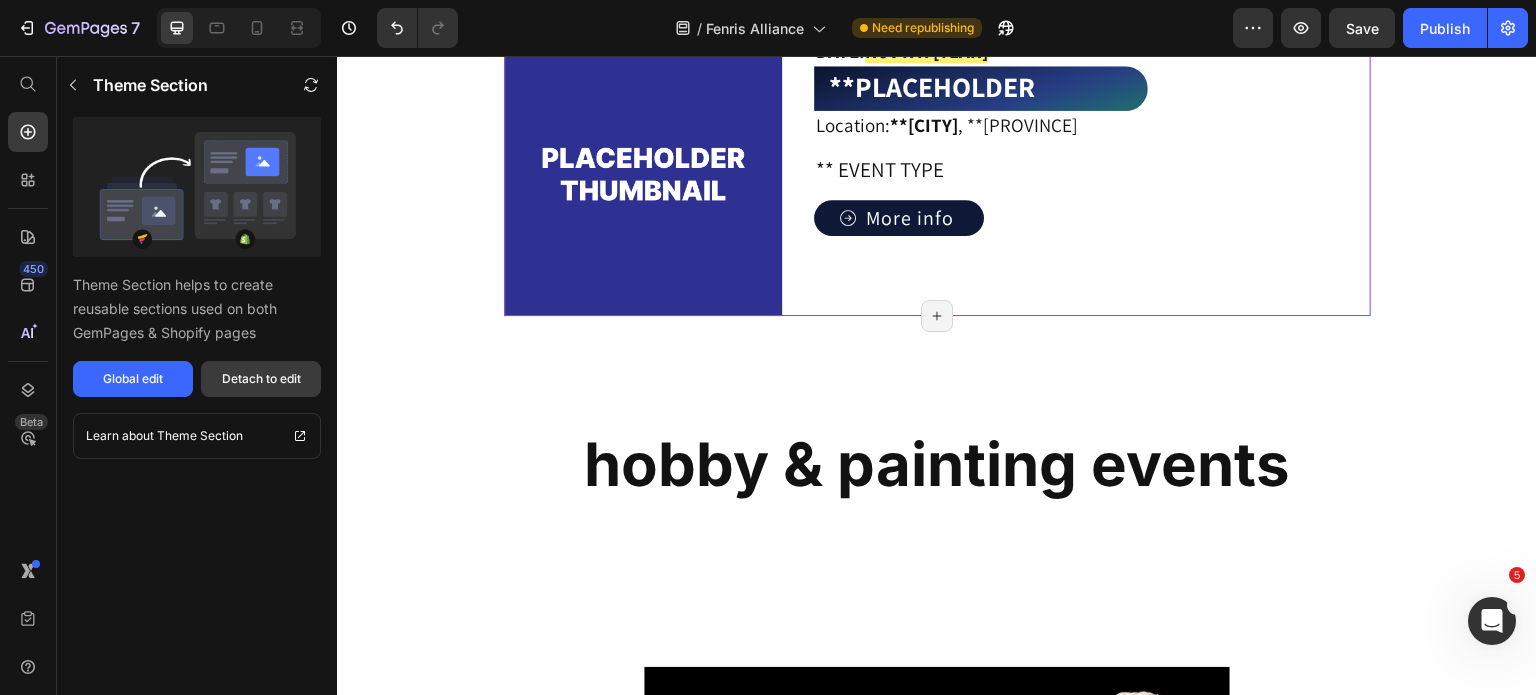 click on "Detach to edit" at bounding box center (261, 379) 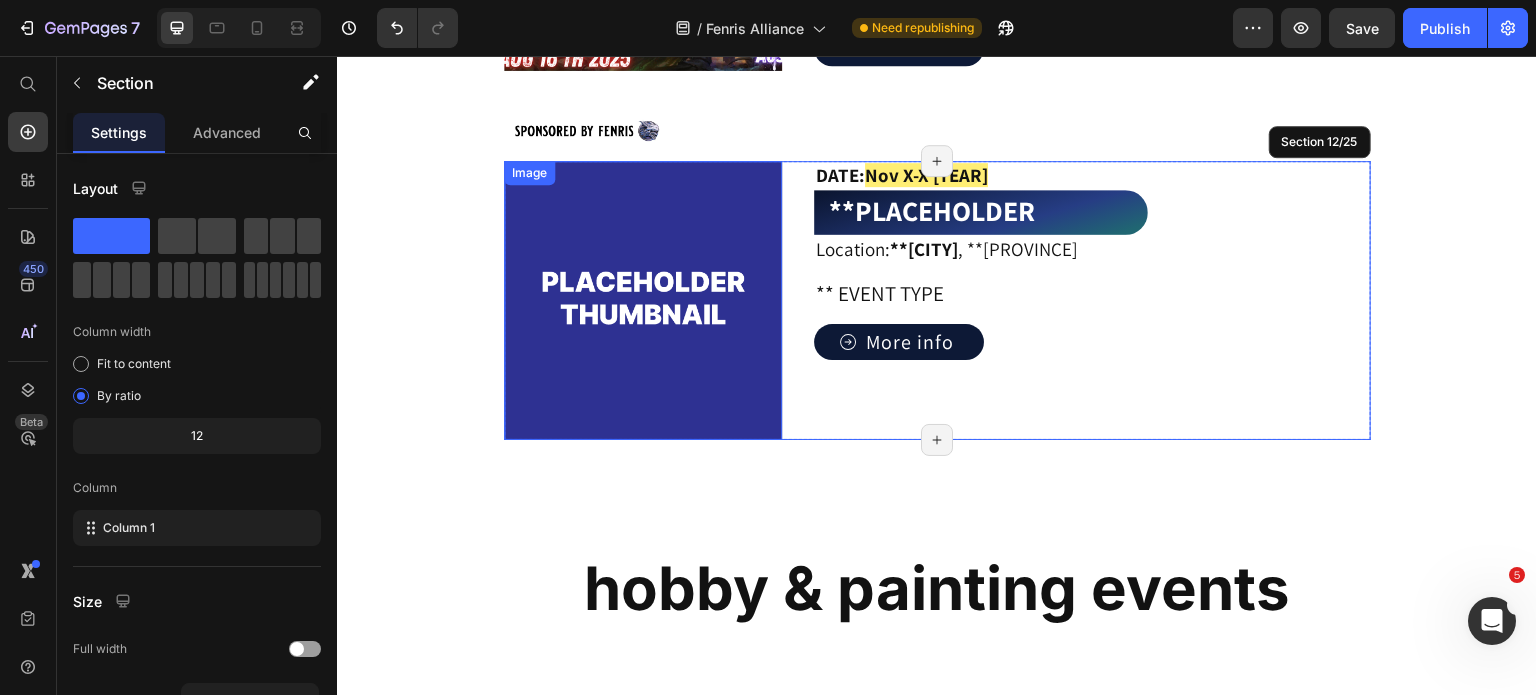 scroll, scrollTop: 3236, scrollLeft: 0, axis: vertical 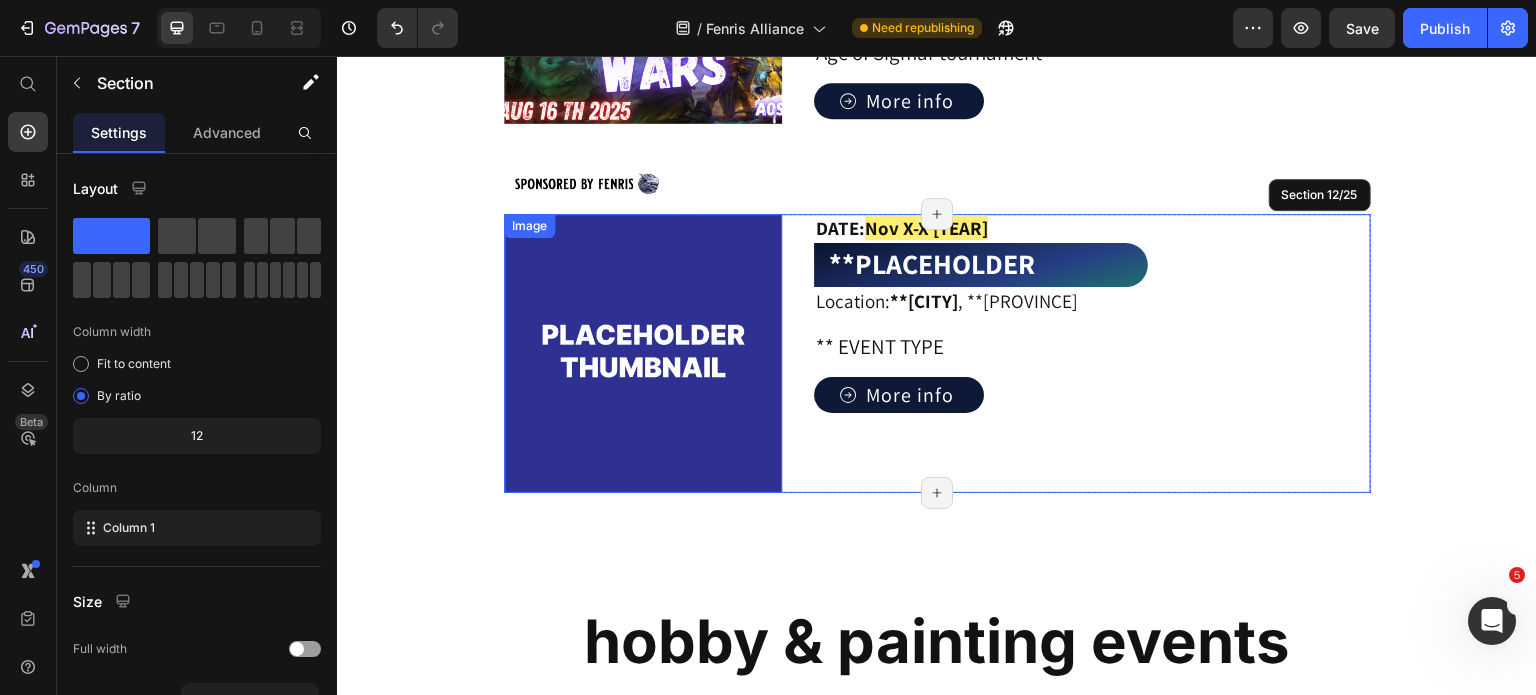 click at bounding box center [643, 353] 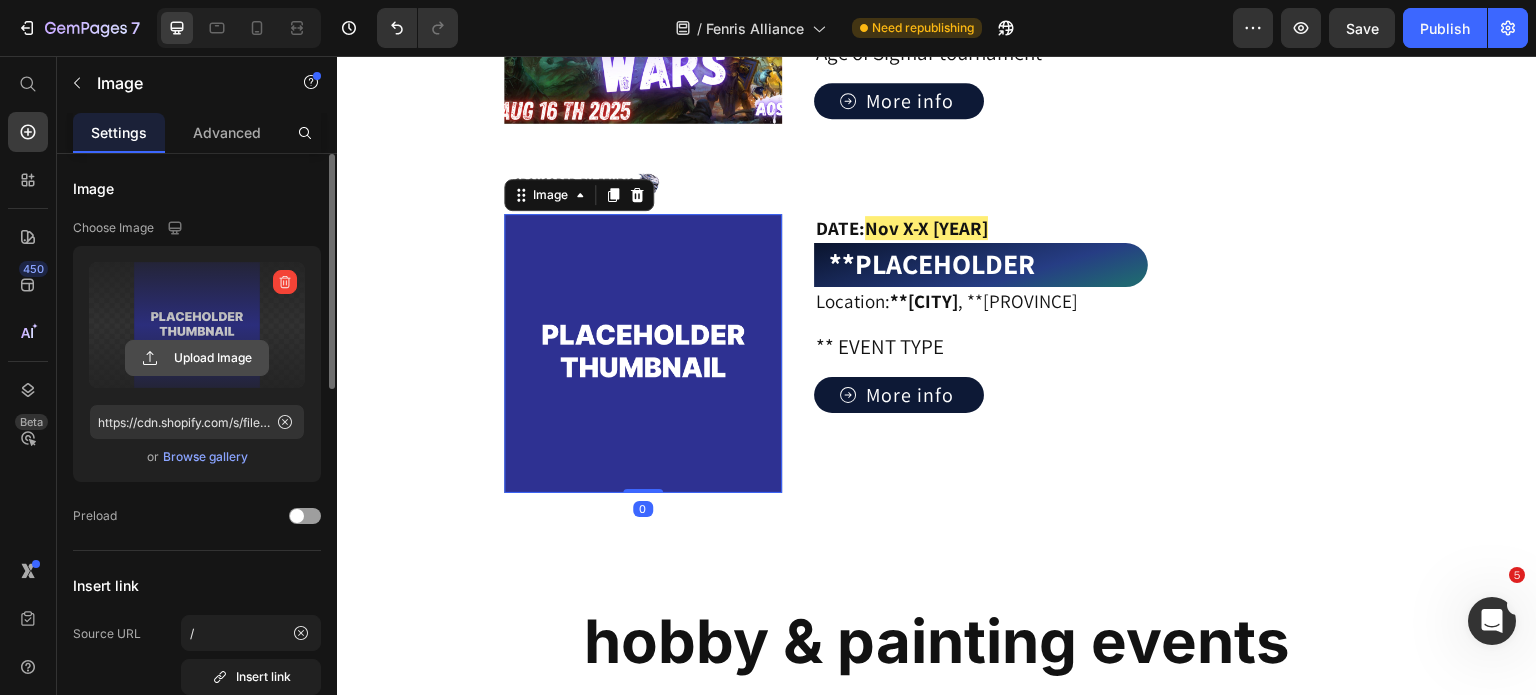 click 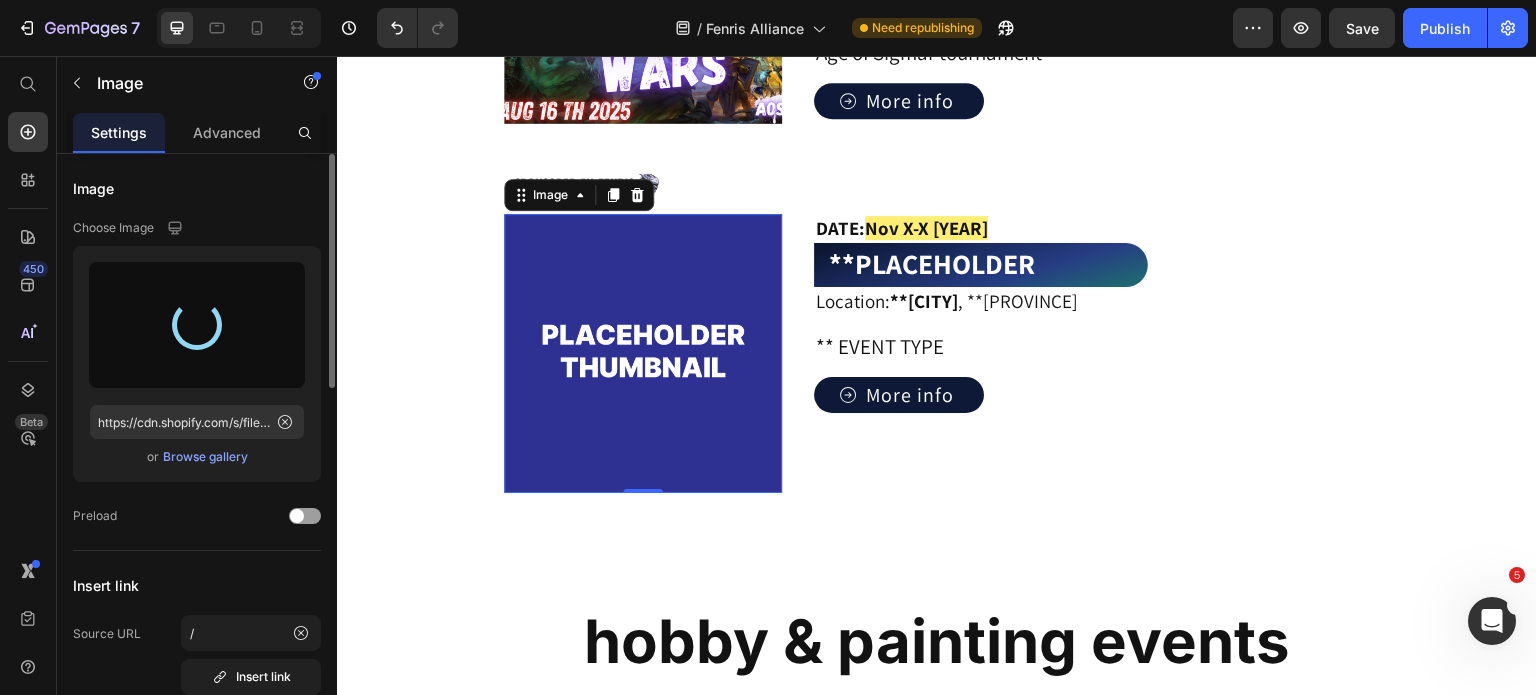 type on "https://cdn.shopify.com/s/files/1/0506/2842/7937/files/gempages_472354768224781466-74a65726-feb7-4906-afec-55725ad105ae.jpg" 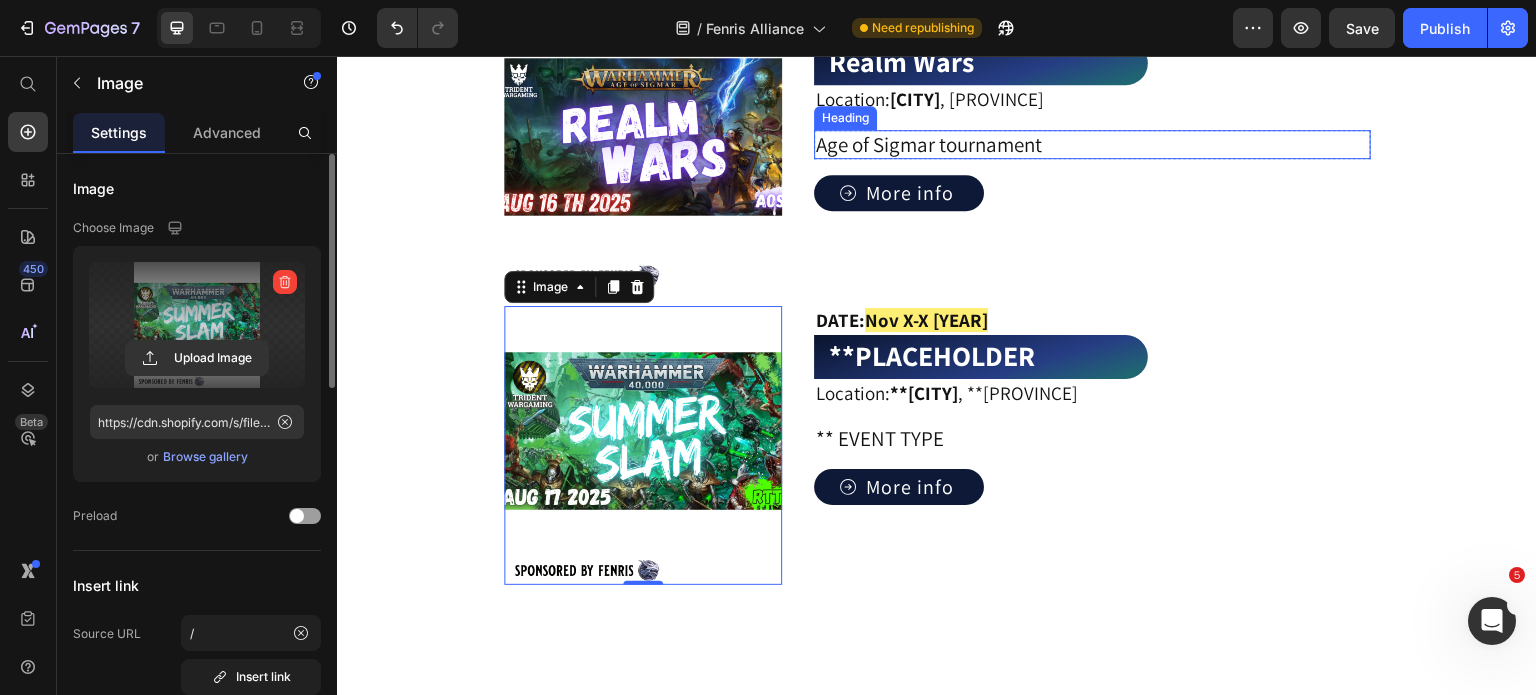 scroll, scrollTop: 3236, scrollLeft: 0, axis: vertical 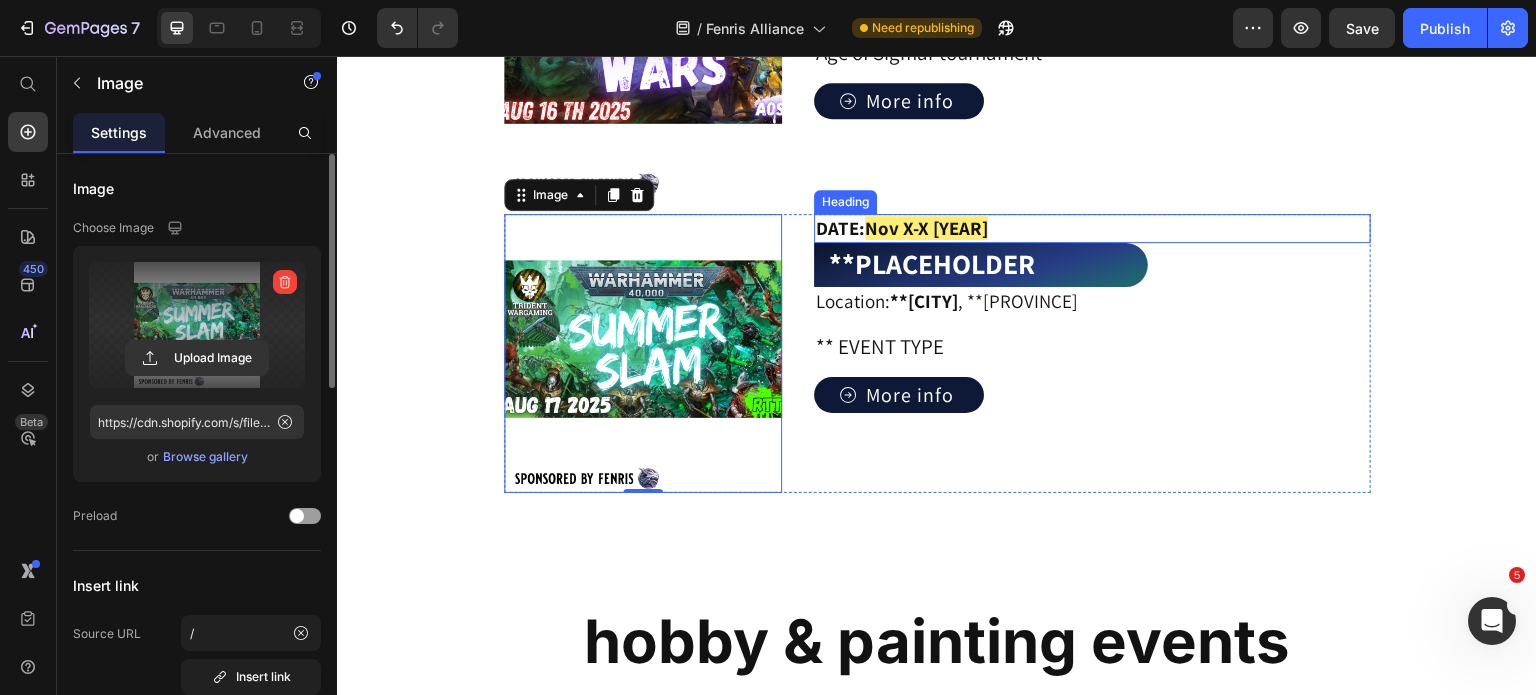 click on "Nov X-X [YEAR]" at bounding box center [926, 228] 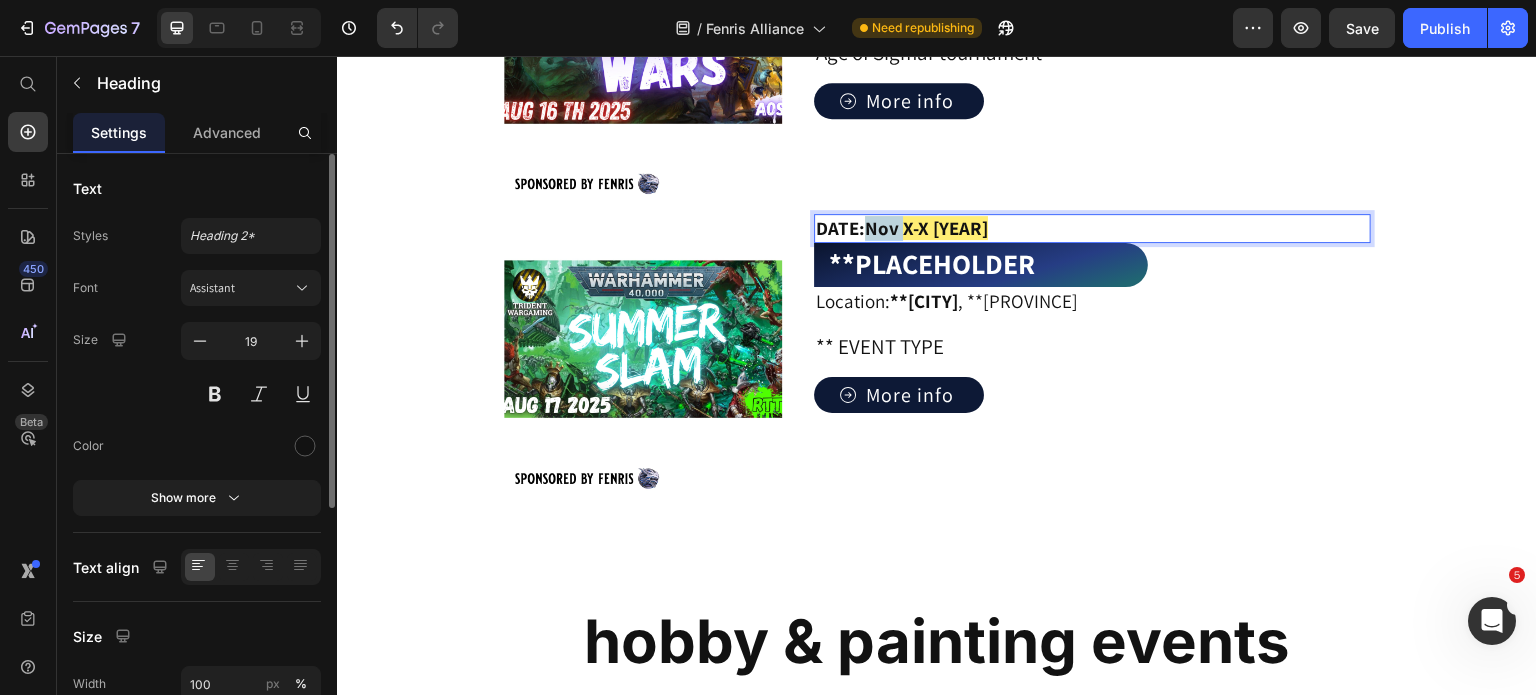 click on "Nov X-X [YEAR]" at bounding box center [926, 228] 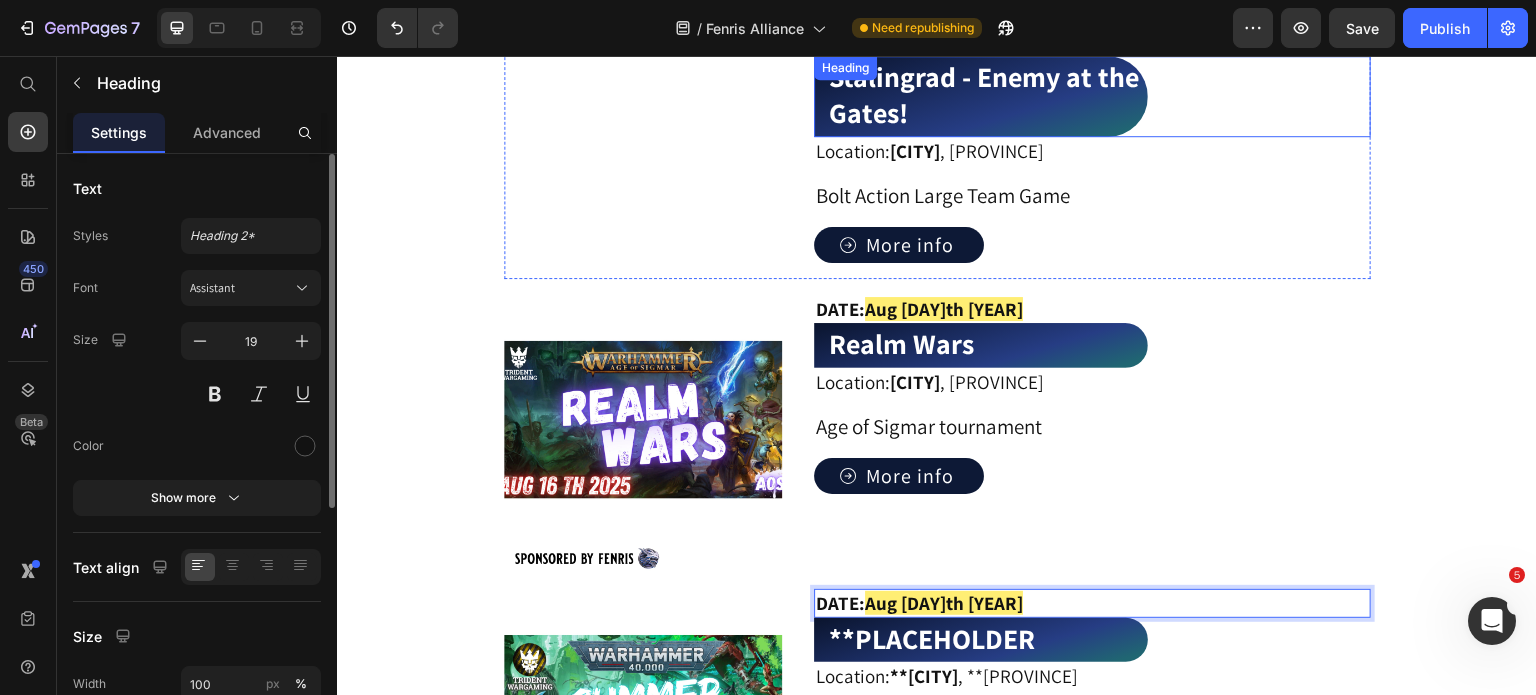 scroll, scrollTop: 2844, scrollLeft: 0, axis: vertical 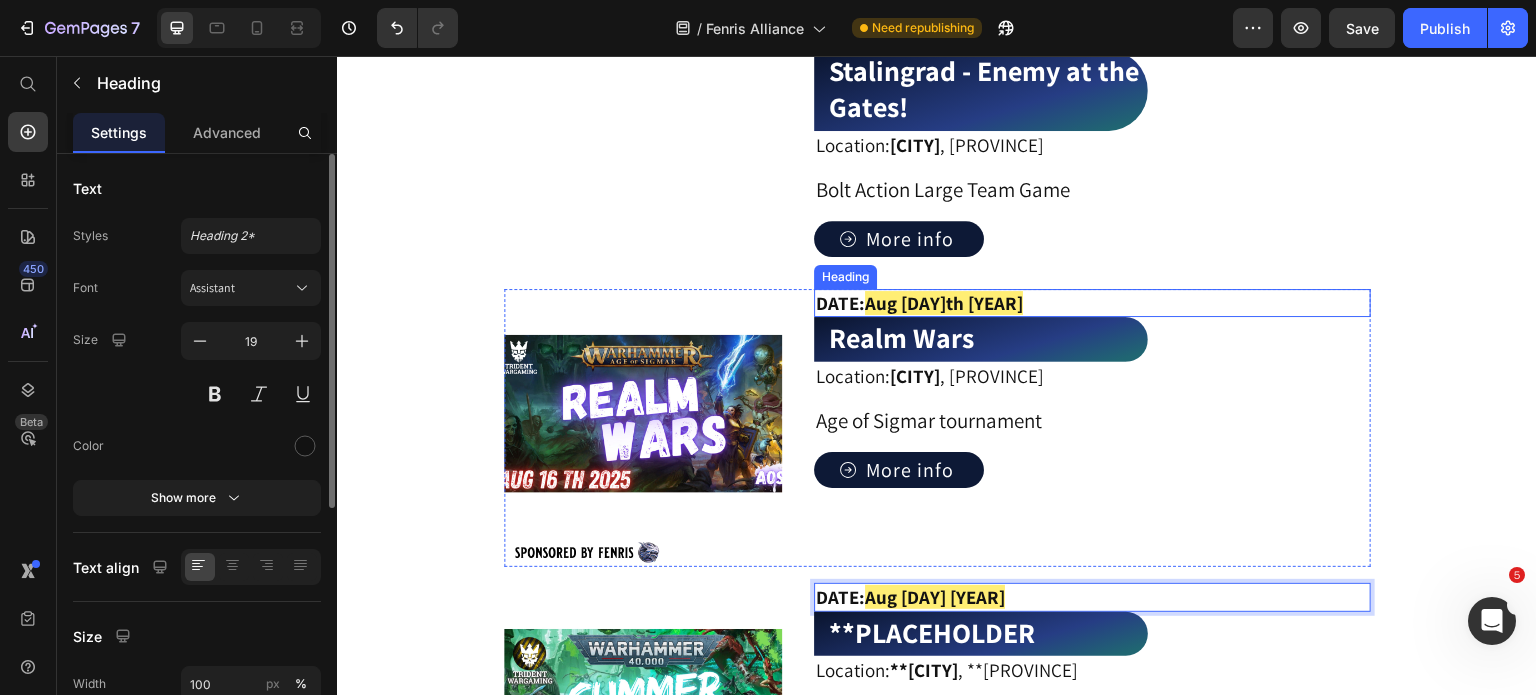 click on "Aug [DAY]th [YEAR]" at bounding box center [944, 303] 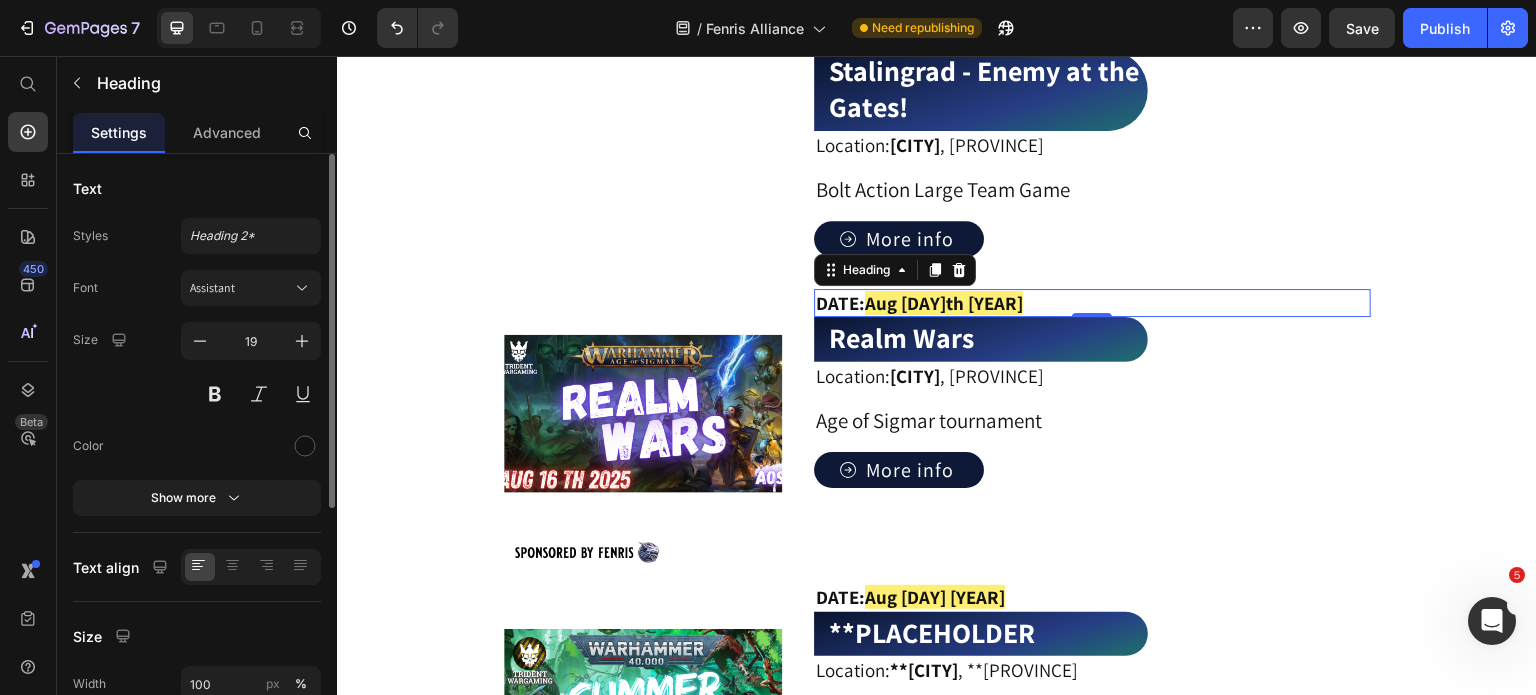 scroll, scrollTop: 0, scrollLeft: 0, axis: both 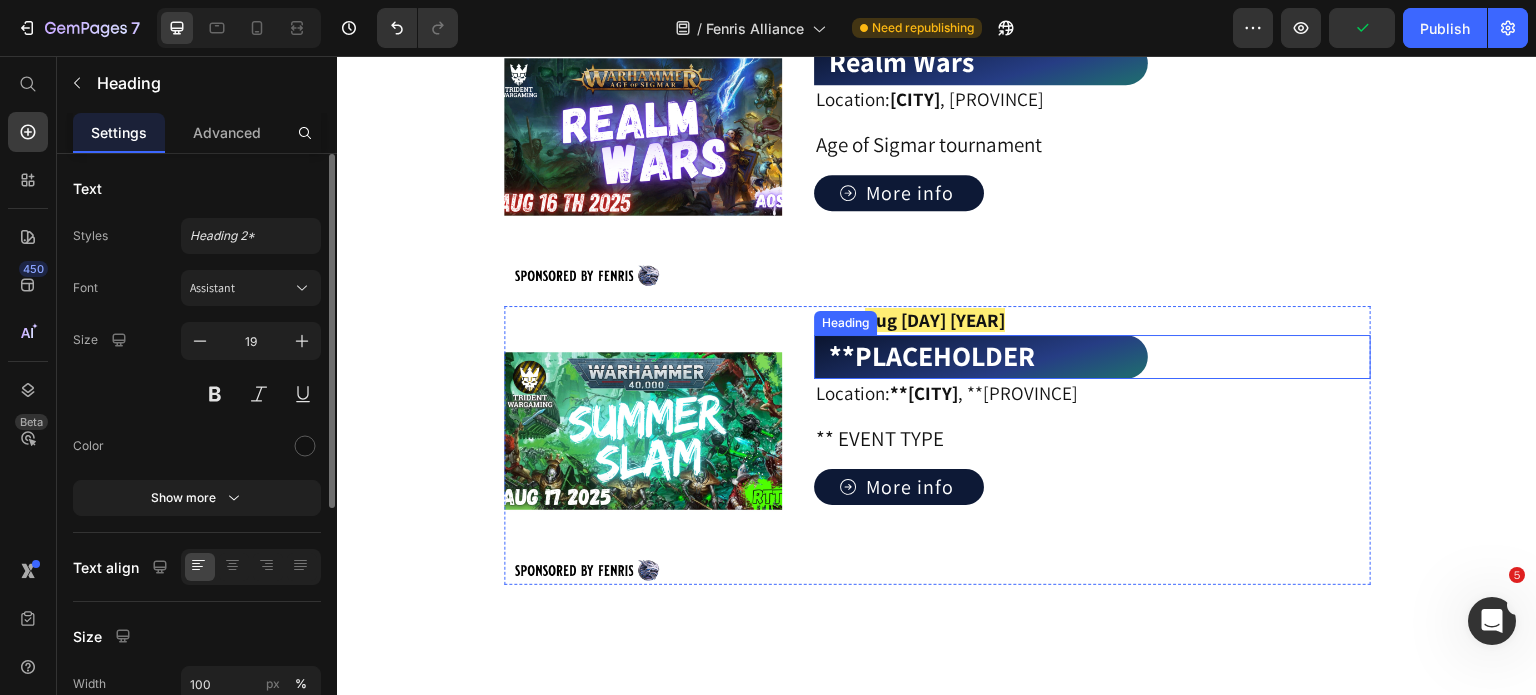 click on "**PLACEHOLDER" at bounding box center (981, 357) 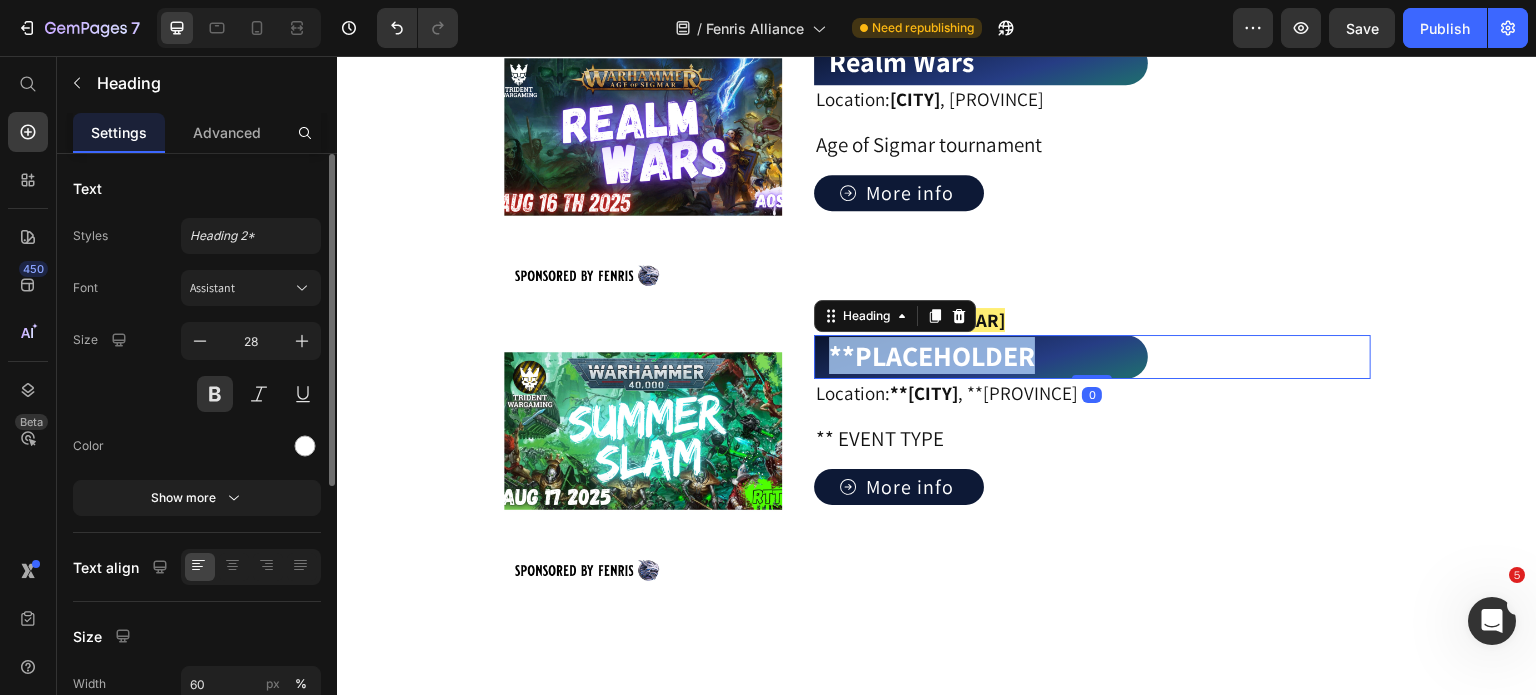 click on "**PLACEHOLDER" at bounding box center (987, 356) 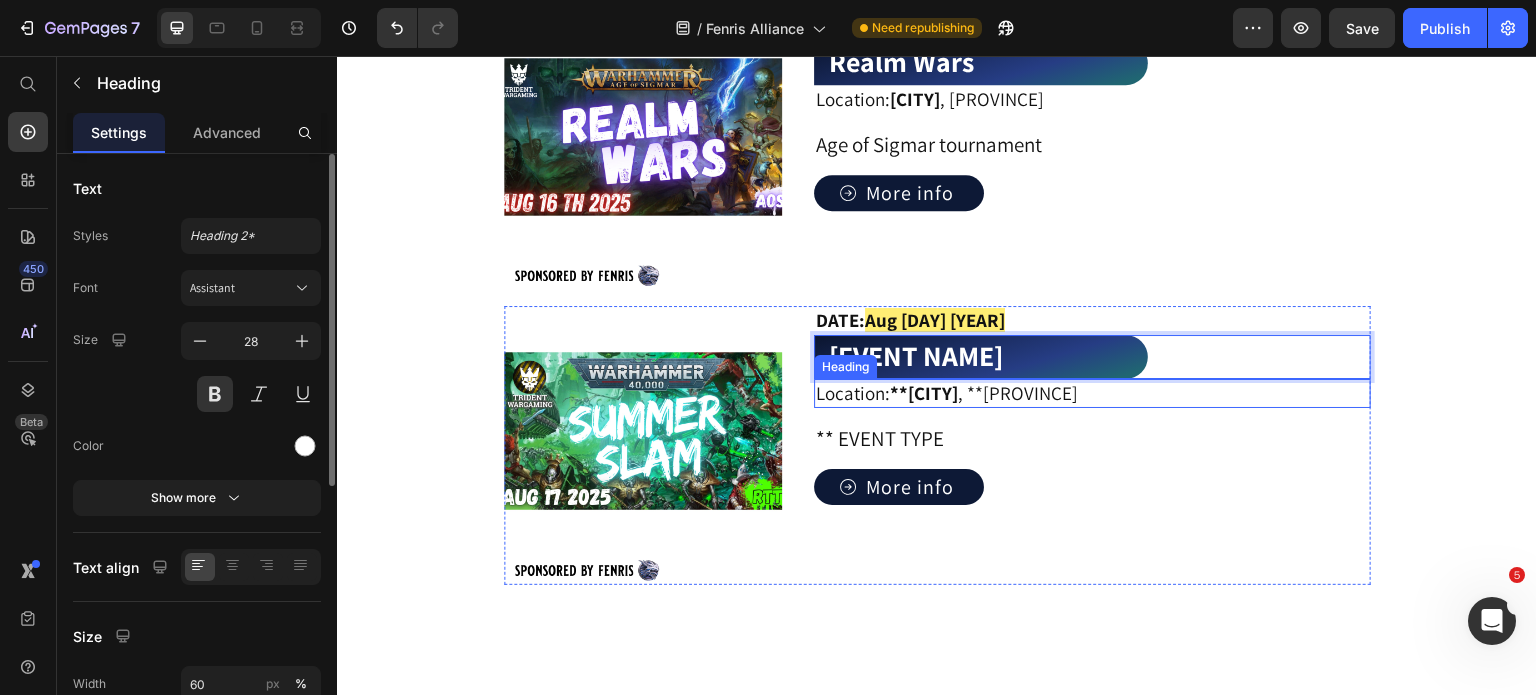 click on "**[CITY]" at bounding box center (924, 393) 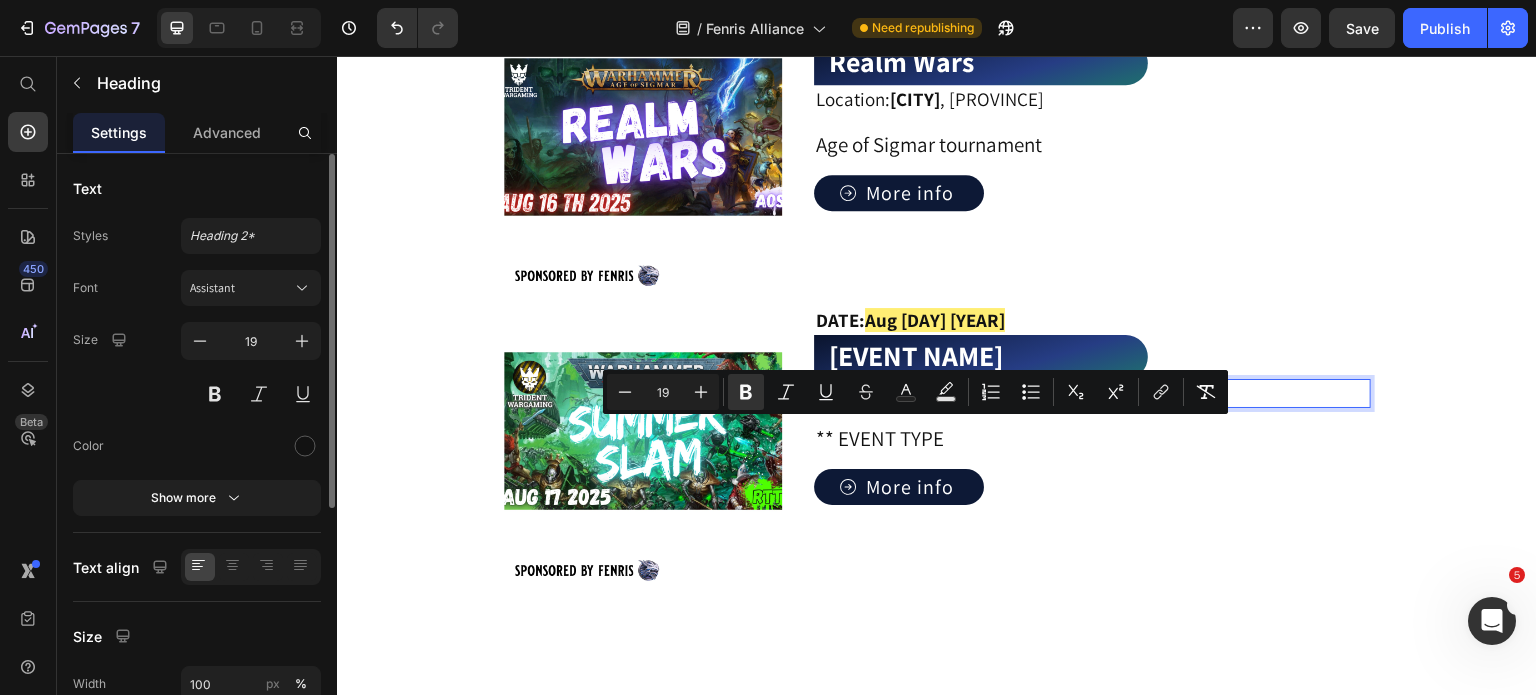 drag, startPoint x: 934, startPoint y: 440, endPoint x: 891, endPoint y: 438, distance: 43.046486 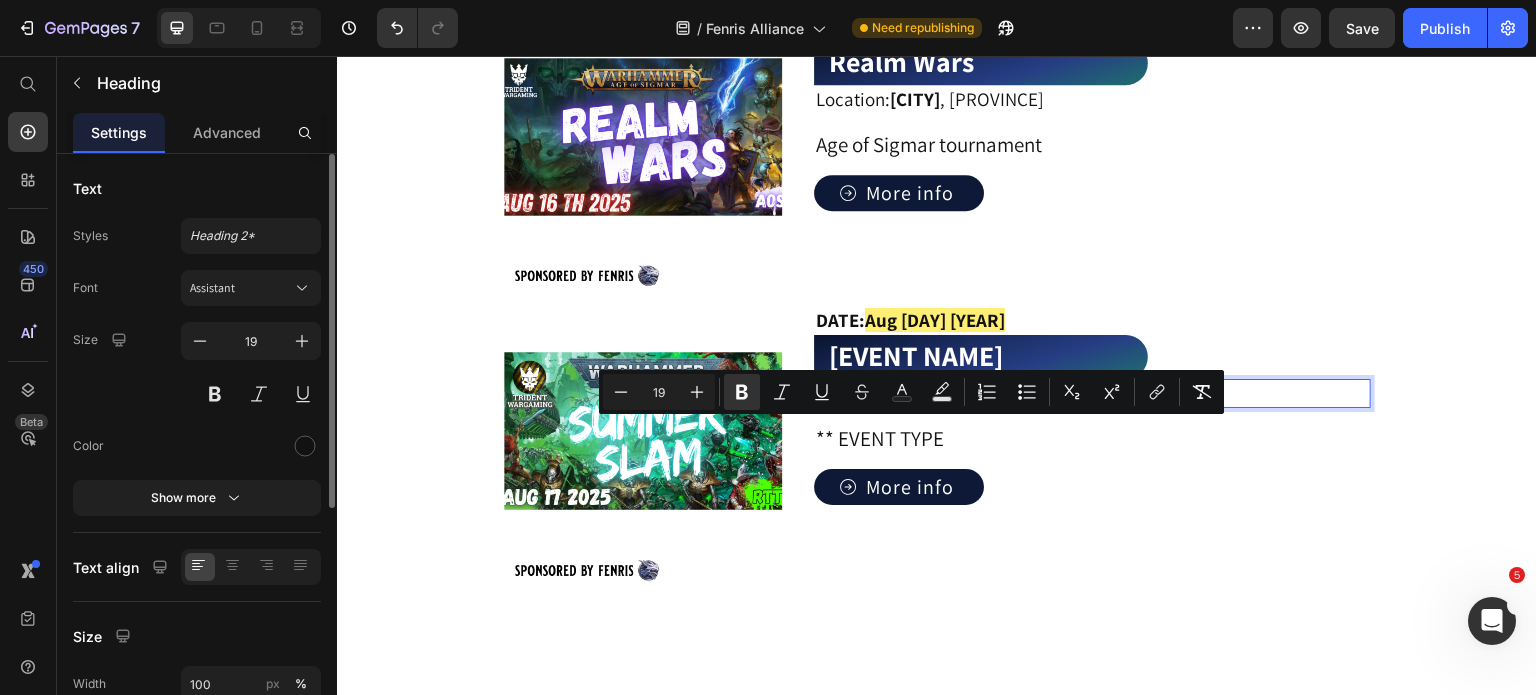 drag, startPoint x: 935, startPoint y: 439, endPoint x: 890, endPoint y: 442, distance: 45.099888 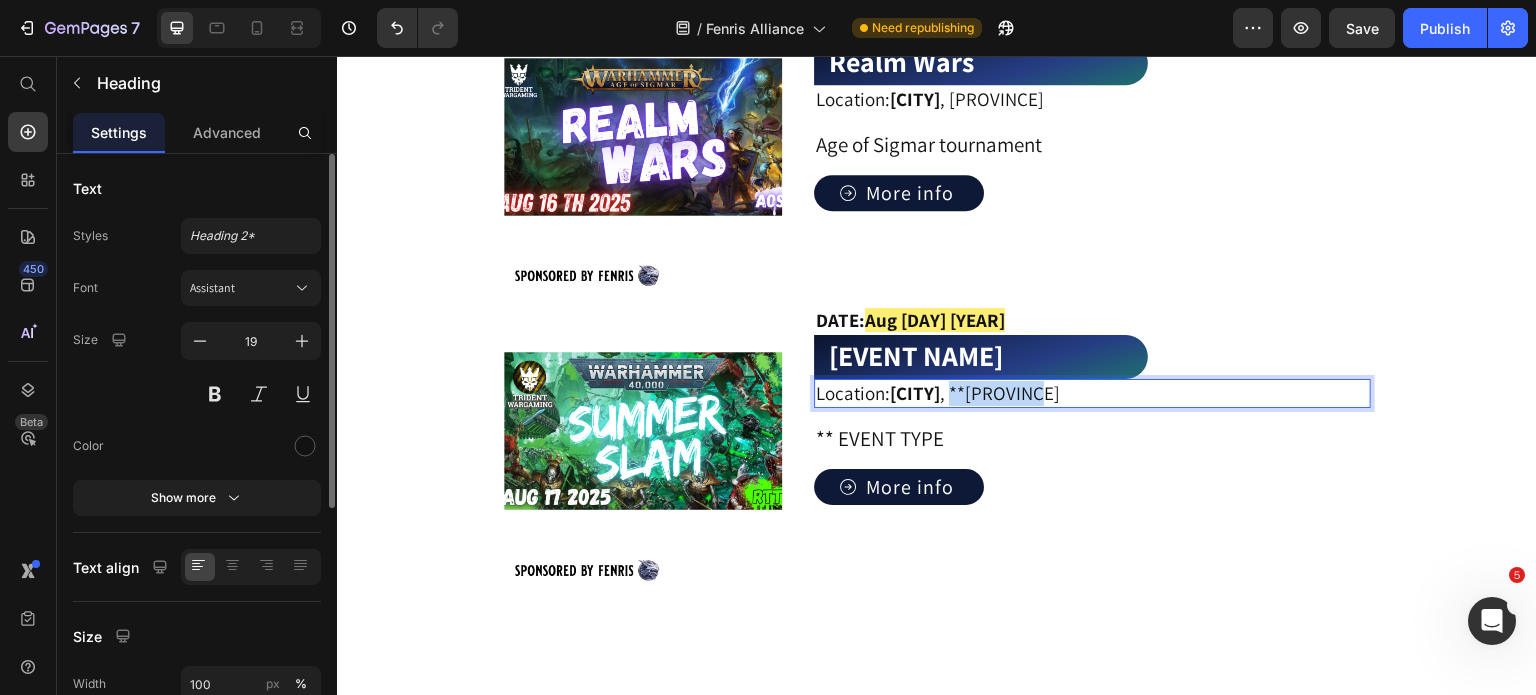 drag, startPoint x: 1064, startPoint y: 440, endPoint x: 984, endPoint y: 446, distance: 80.224686 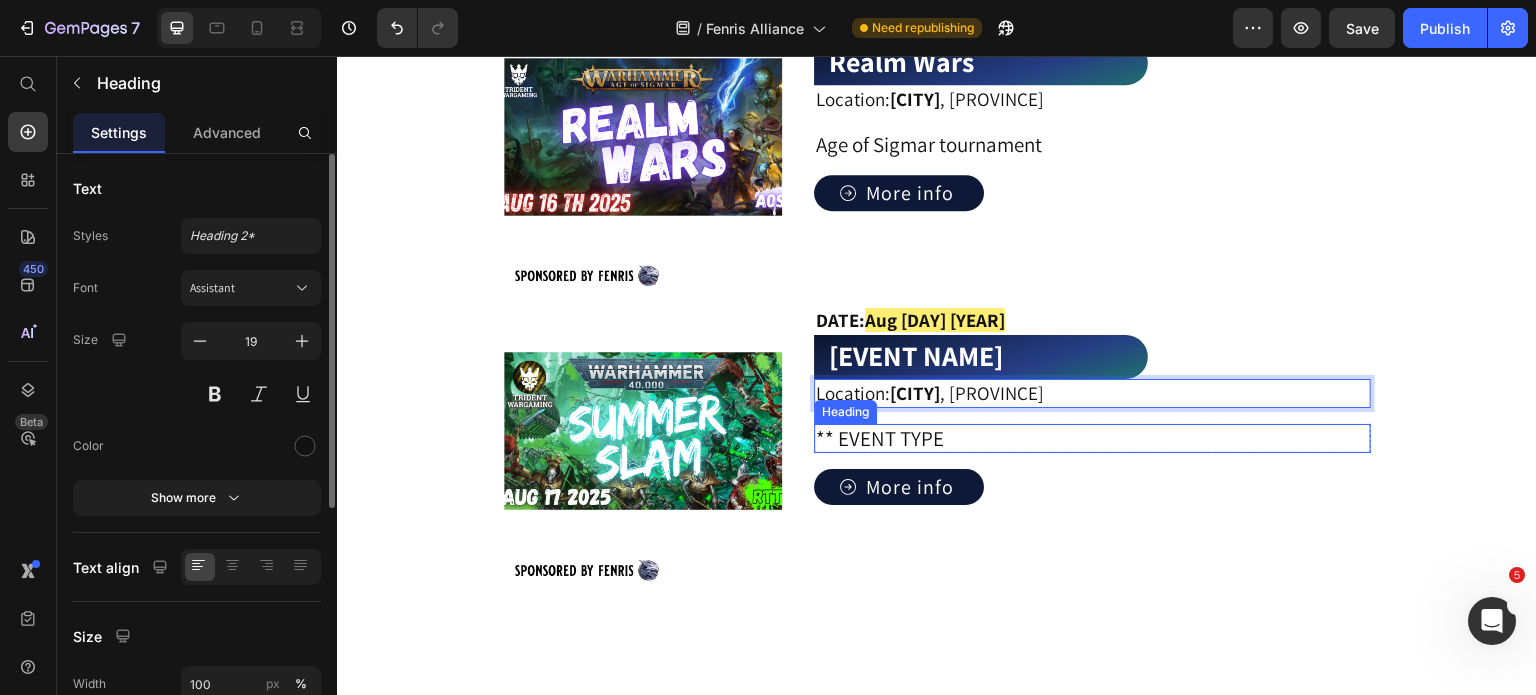 click on "** EVENT TYPE" at bounding box center (1092, 438) 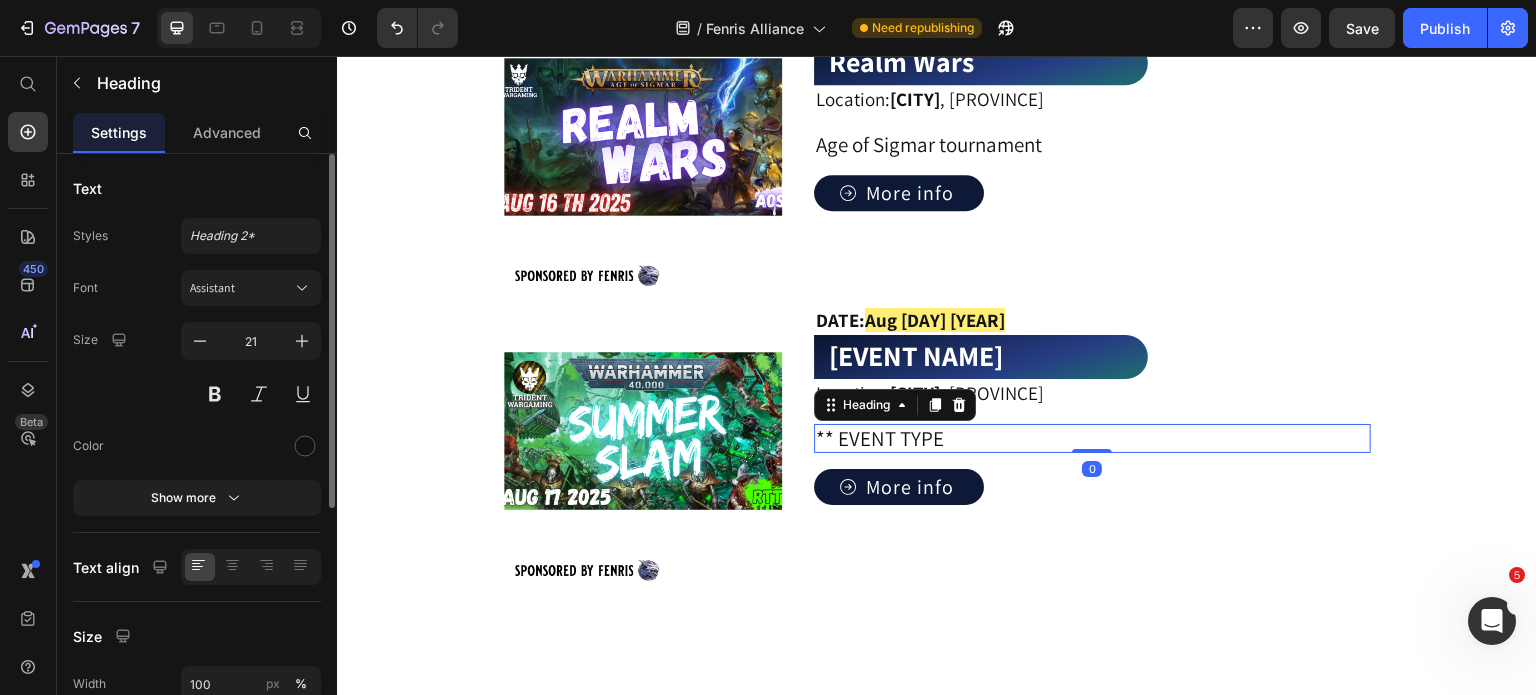 click on "** EVENT TYPE" at bounding box center (1092, 438) 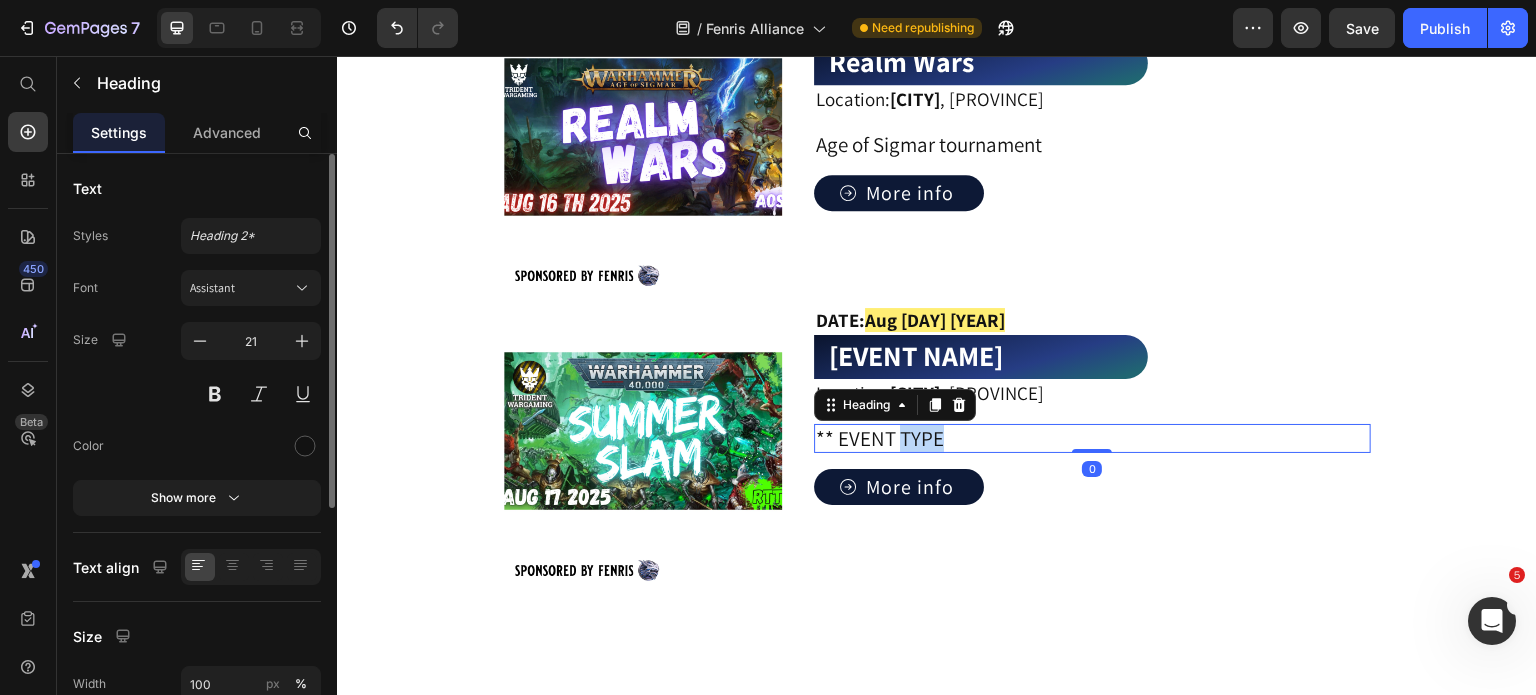 click on "** EVENT TYPE" at bounding box center (1092, 438) 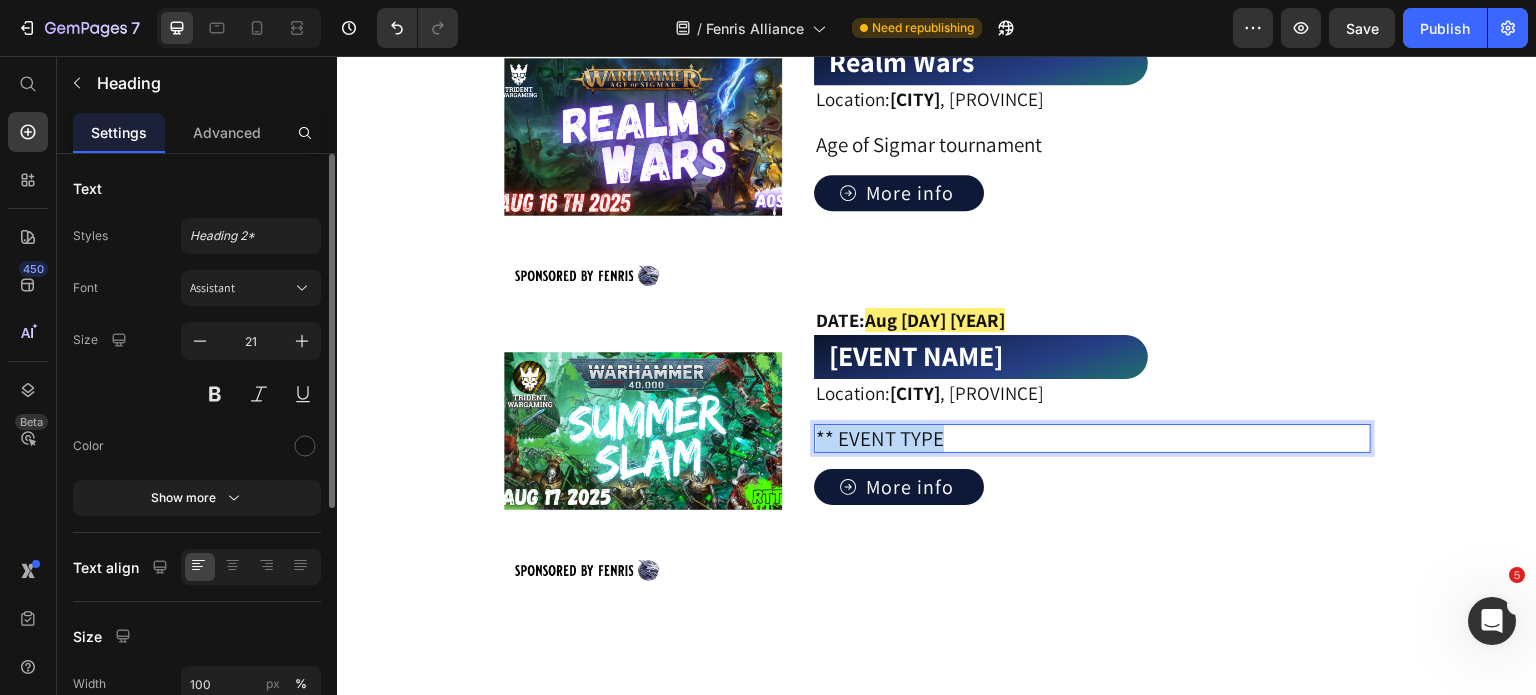 click on "** EVENT TYPE" at bounding box center [1092, 438] 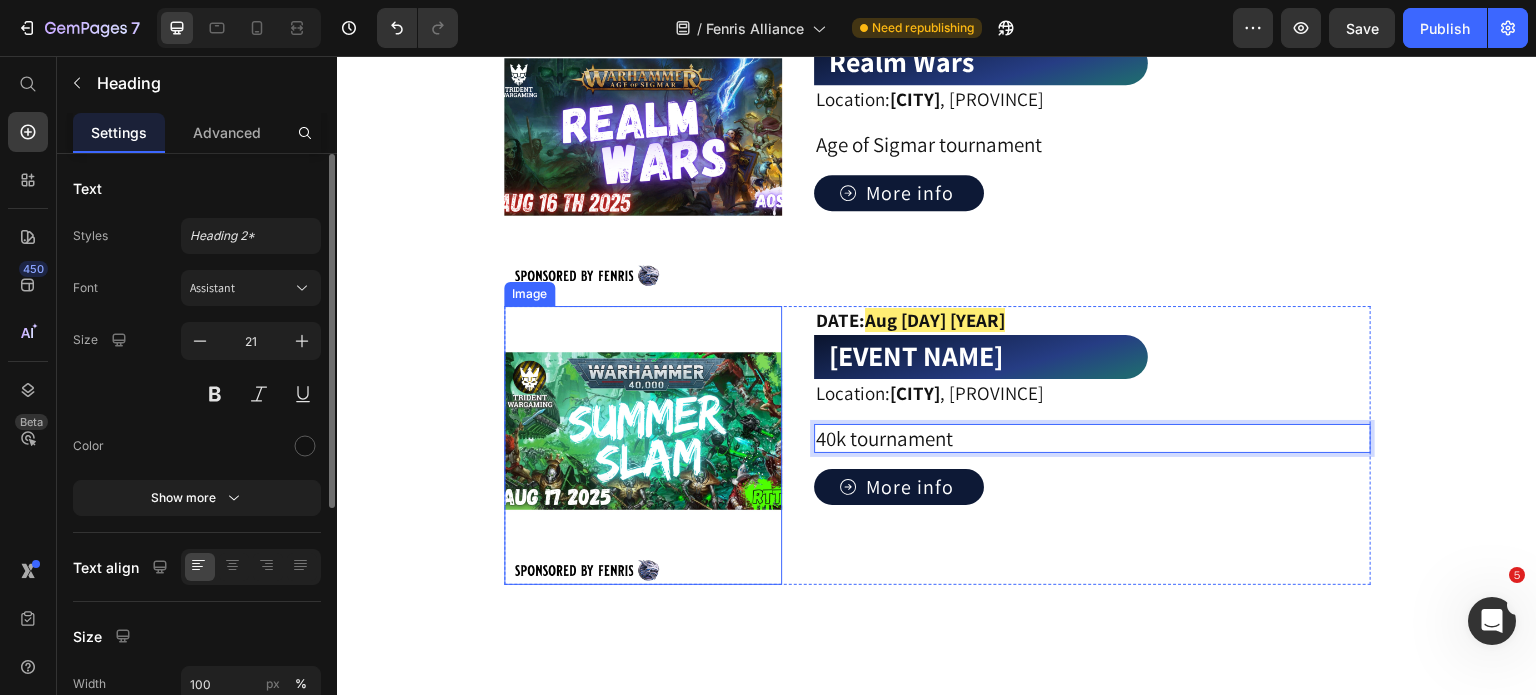 click at bounding box center [643, 445] 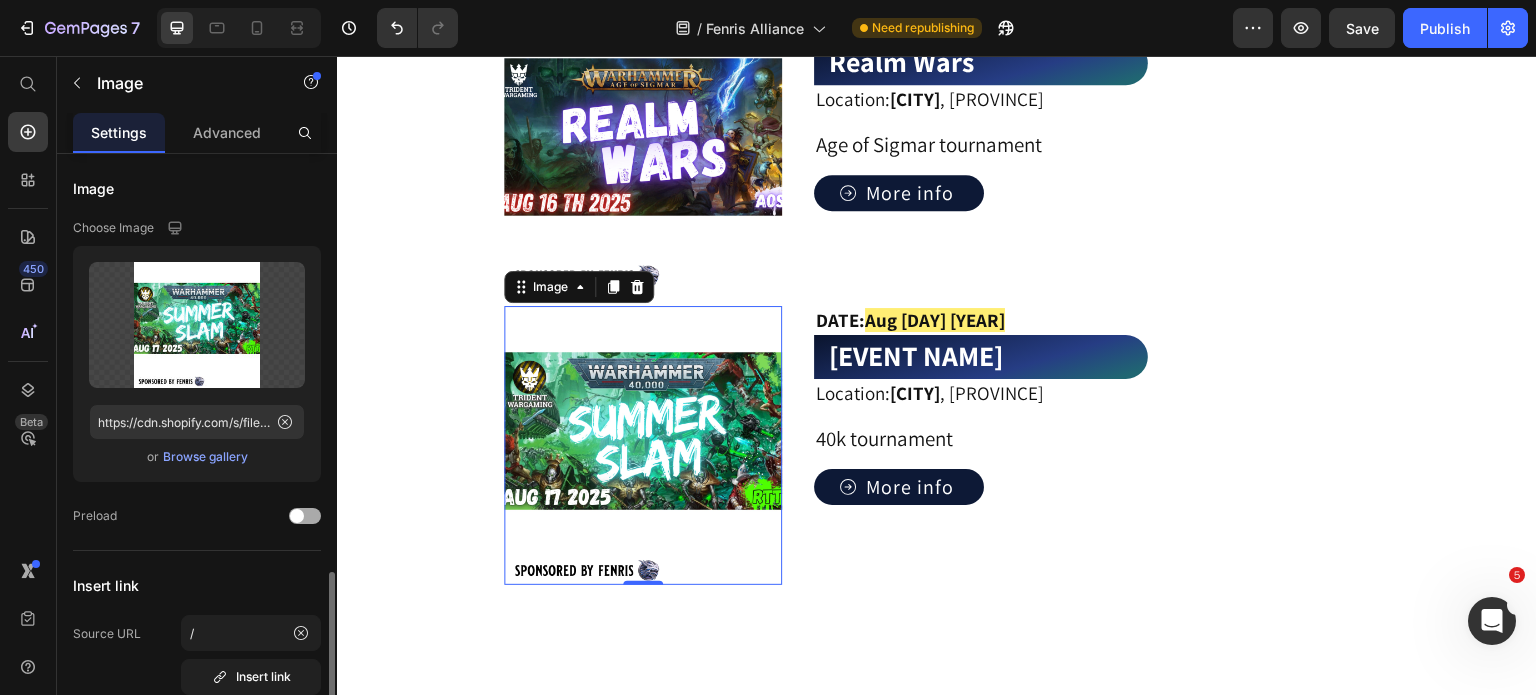 scroll, scrollTop: 300, scrollLeft: 0, axis: vertical 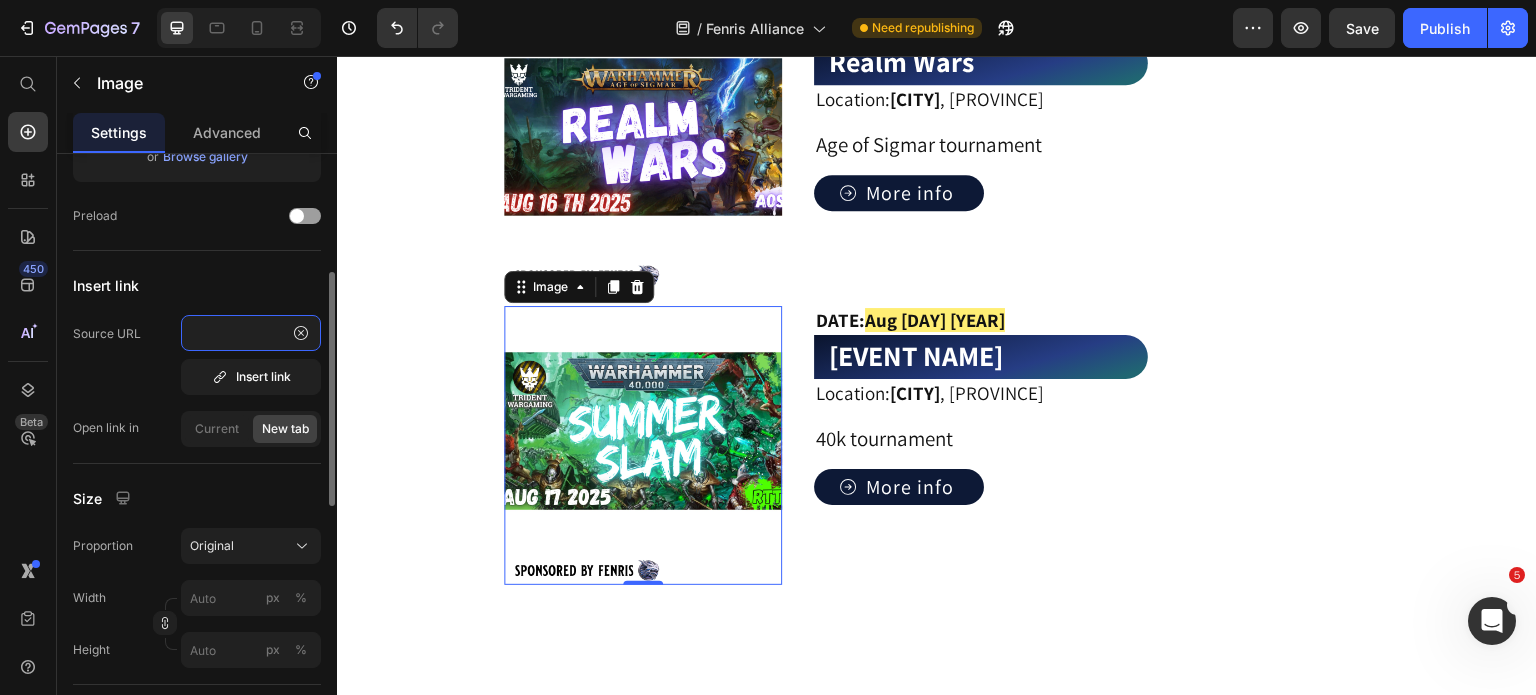 type on "https://www.bestcoastpairings.com/event/0z9DKHDDHTPn" 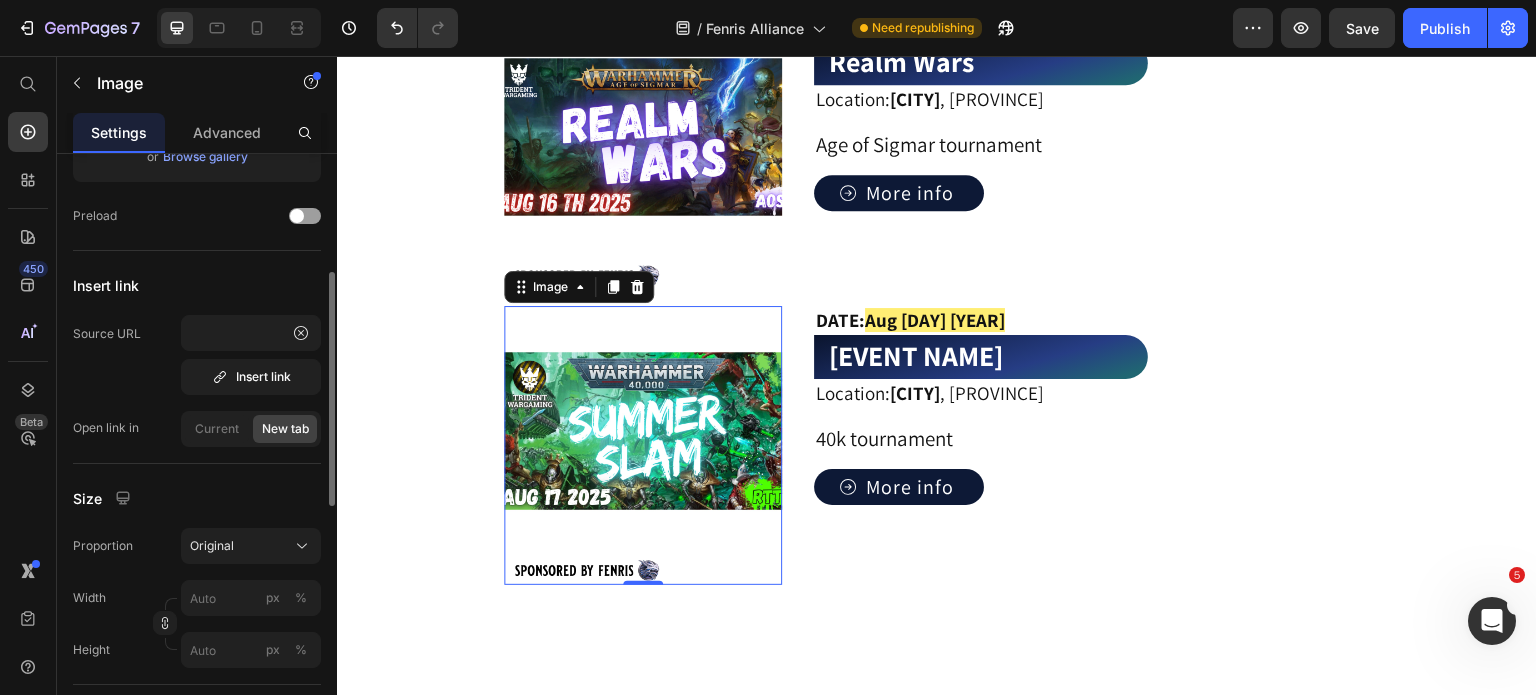 click on "Insert link" at bounding box center (197, 285) 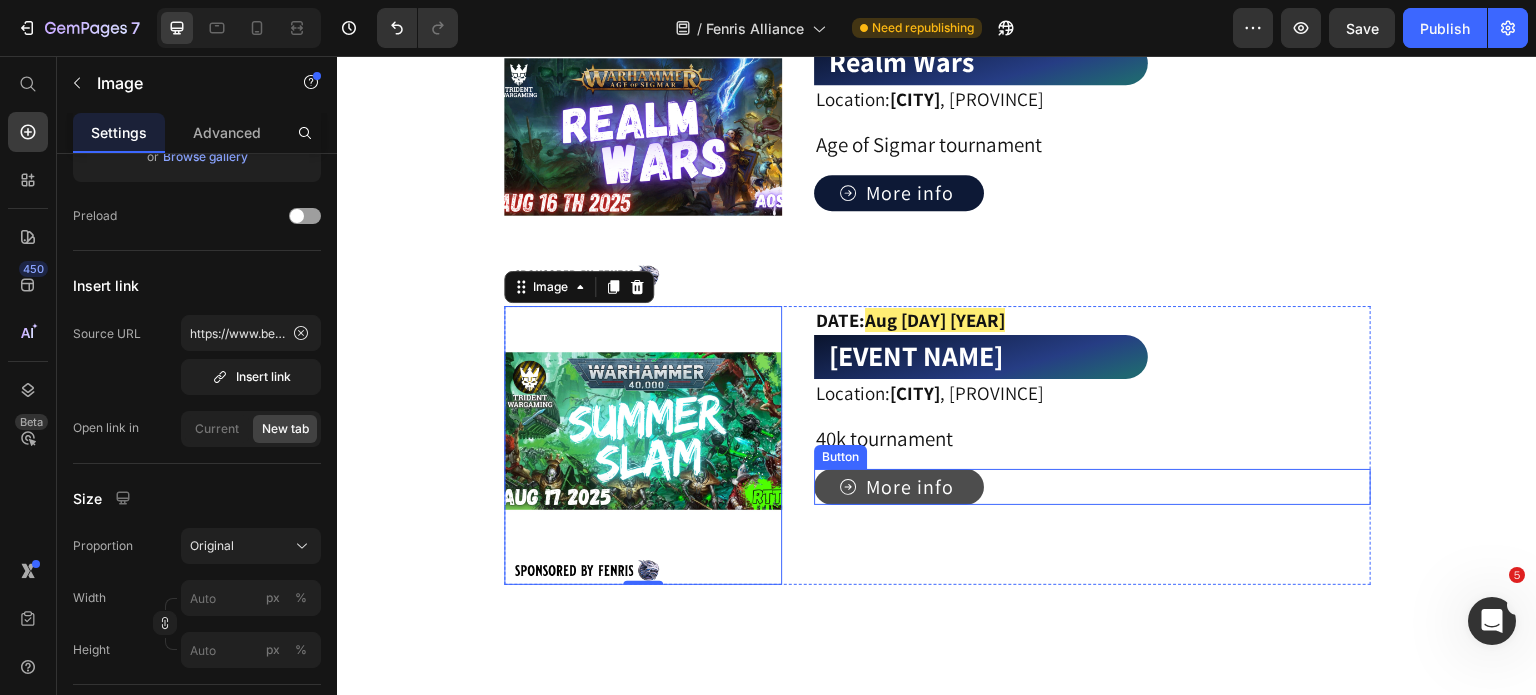click on "More info" at bounding box center [910, 487] 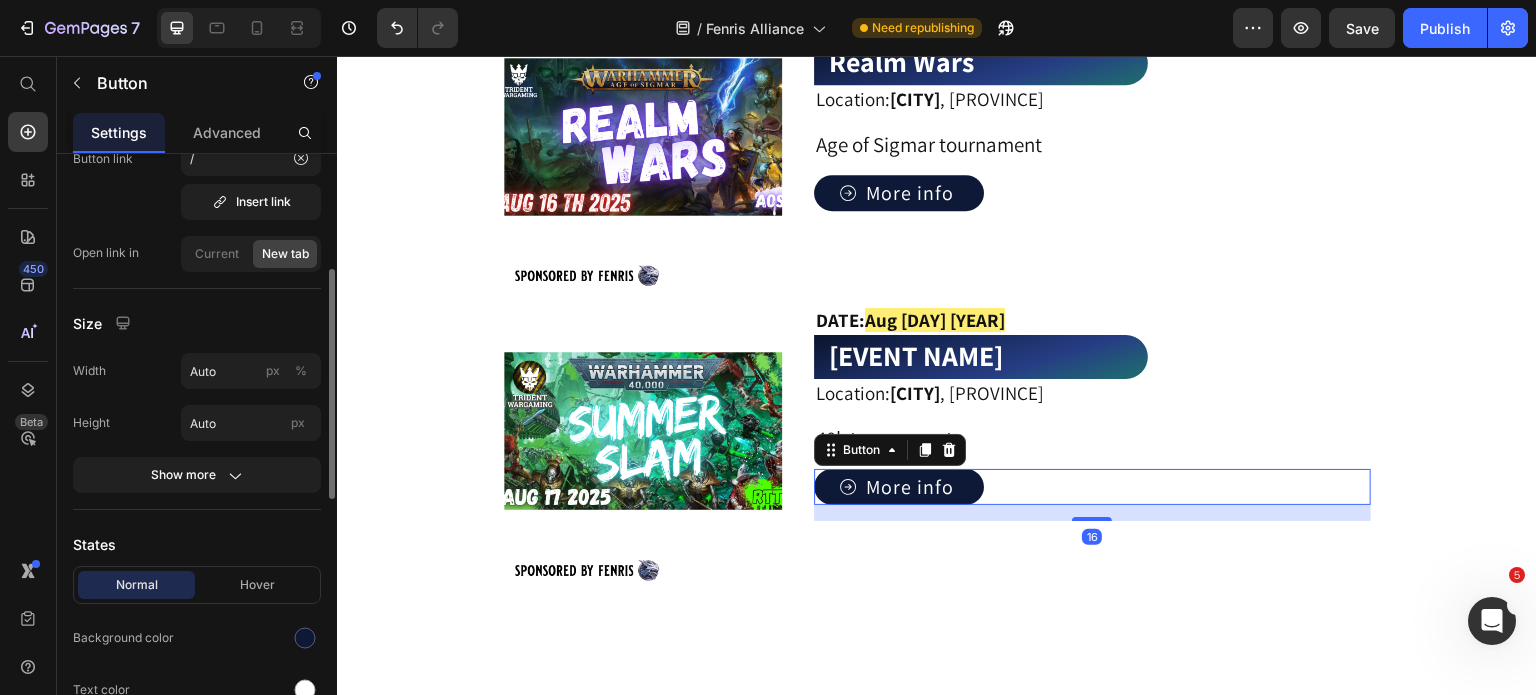 scroll, scrollTop: 0, scrollLeft: 0, axis: both 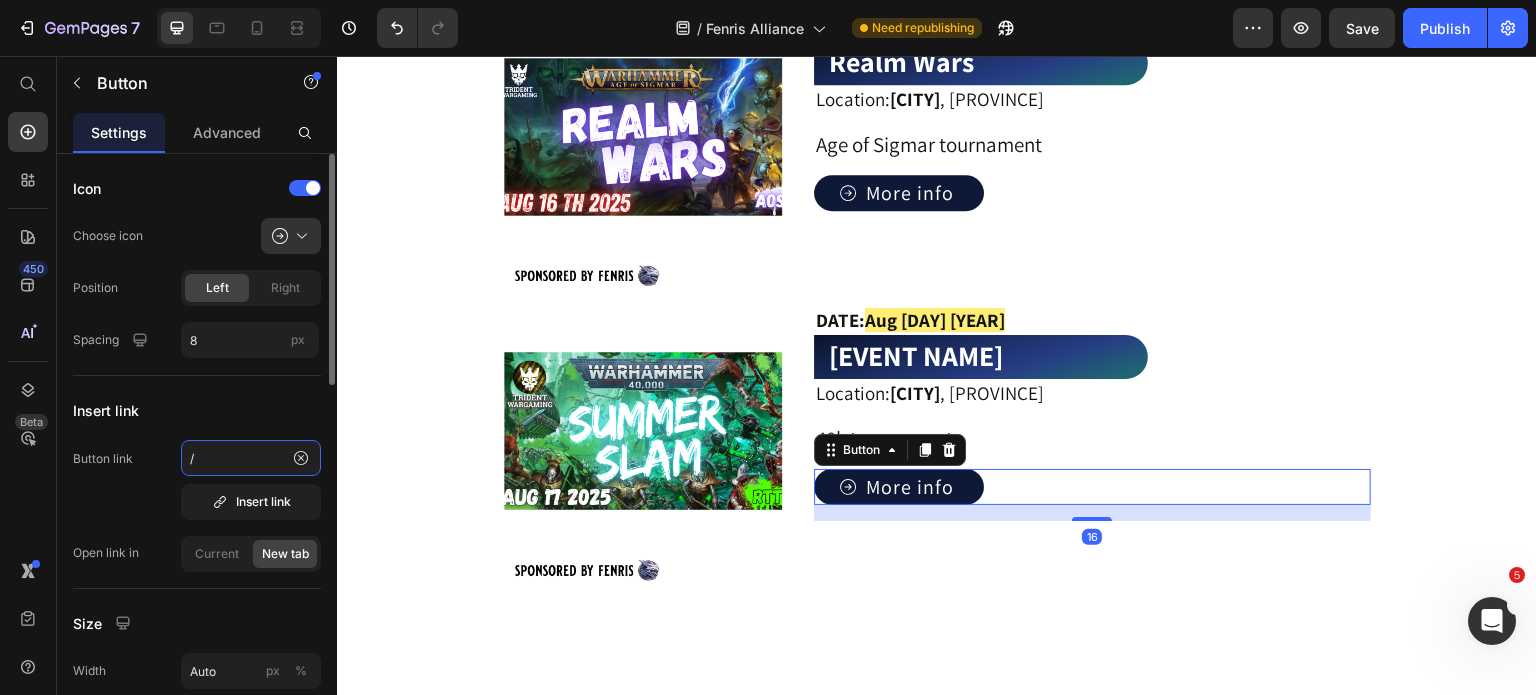 paste on "https://www.bestcoastpairings.com/event/0z9DKHDDHTPn" 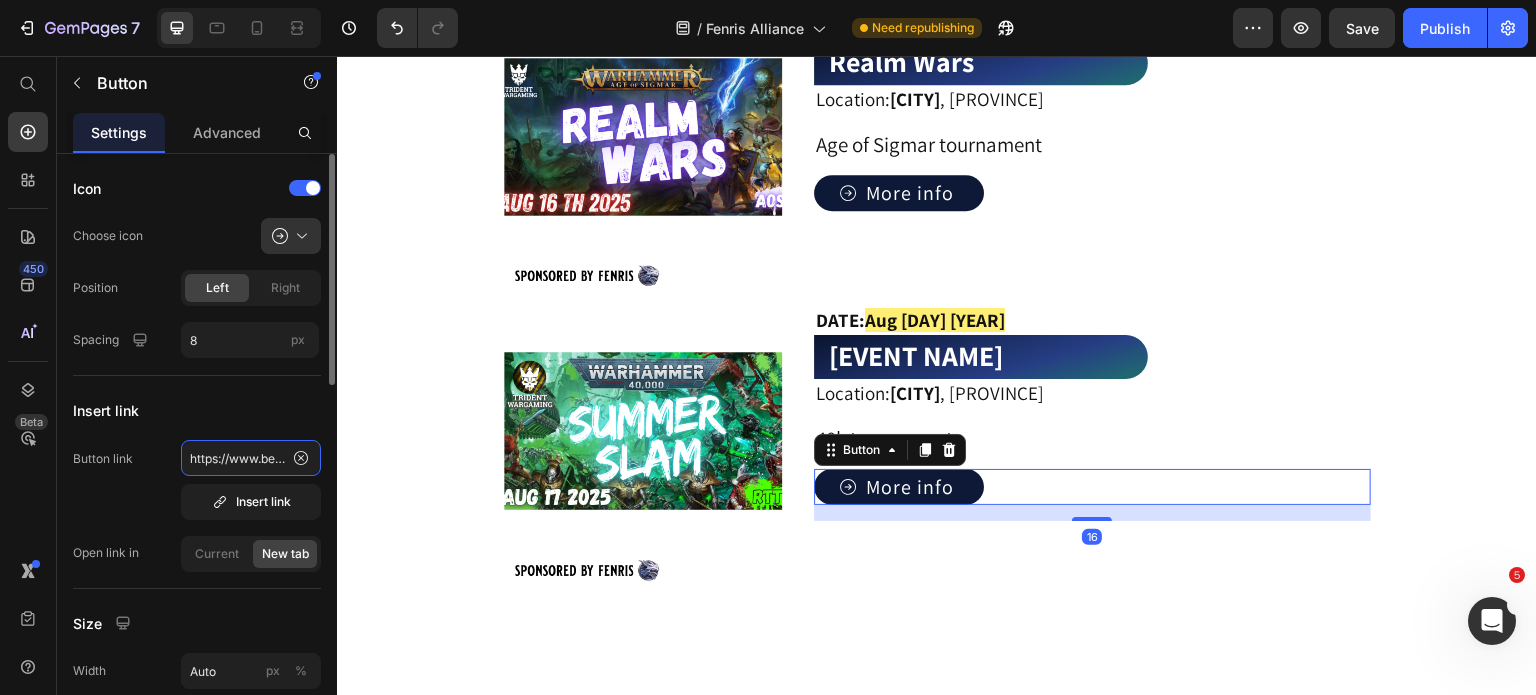 scroll, scrollTop: 0, scrollLeft: 239, axis: horizontal 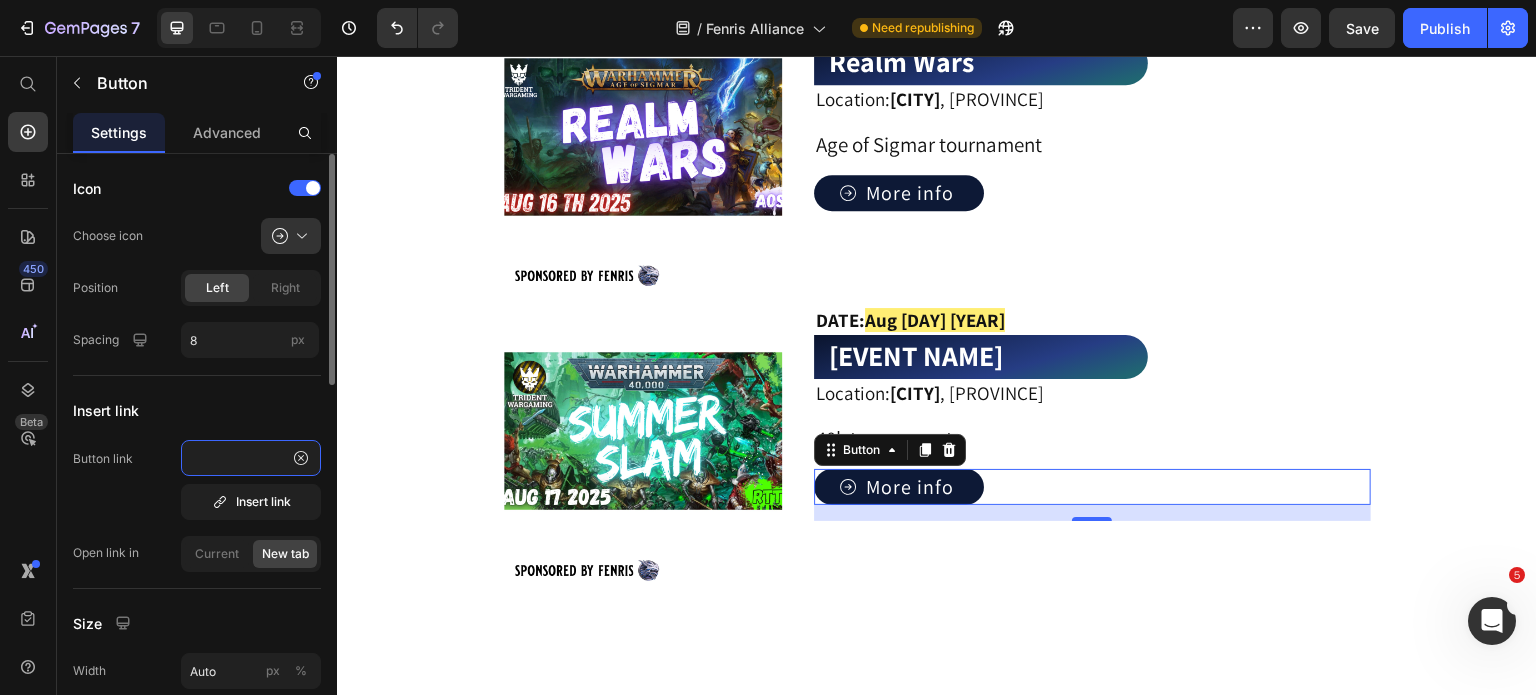 type on "https://www.bestcoastpairings.com/event/0z9DKHDDHTPn" 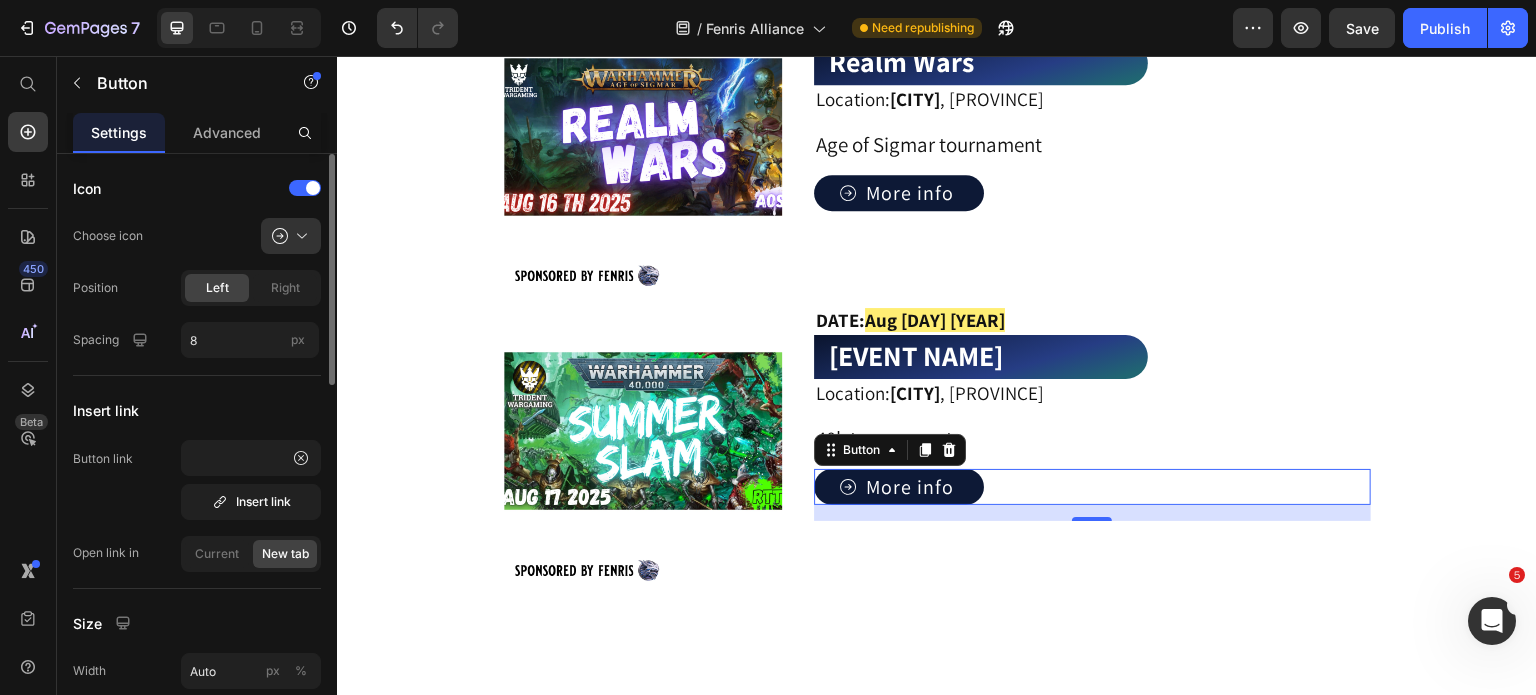 click on "Insert link" at bounding box center (197, 410) 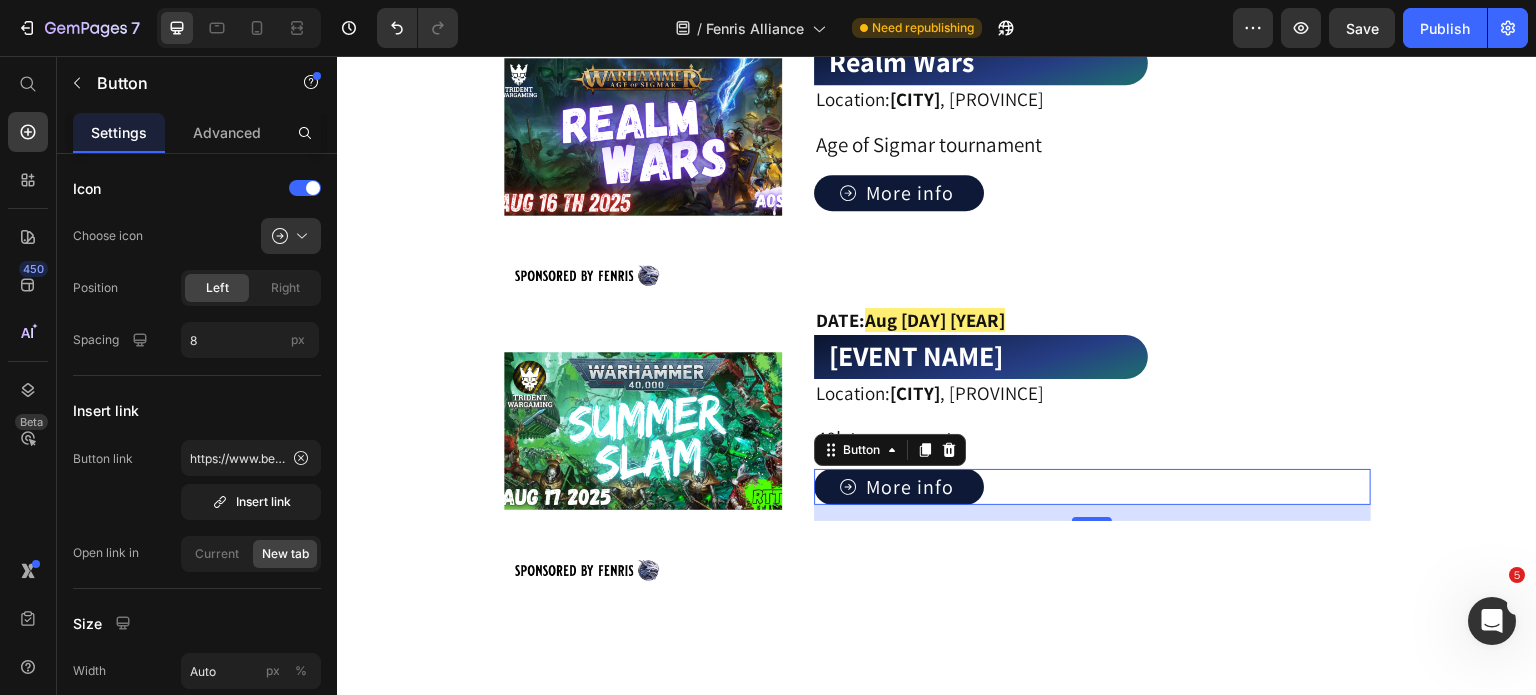 click on "Image DATE: Aug [DAY]-[DAY] [YEAR] Heading Nightwolf's Major 40k Solo Tournament Heading Location: [CITY] , [PROVINCE] Heading Warhammer 40k Tournament Heading Row More info Button Row Section 9/25 Page has reached Shopify’s 25 section-limit Page has reached Shopify’s 25 section-limit Image DATE: Aug [DAY] [YEAR] Heading Stalingrad - Enemy at the Gates! Heading Location: [CITY] , [PROVINCE] Heading Bolt Action Large Team Game Heading Row More info Button Row Section 10/25 Page has reached Shopify’s 25 section-limit Page has reached Shopify’s 25 section-limit Image ⁠⁠⁠⁠⁠⁠⁠ DATE: Aug [DAY] [YEAR] Heading Realm Wars Heading Location: [CITY] , [PROVINCE] Heading Age of Sigmar tournament Heading Row More info Button Row Section 11/25 Page has reached Shopify’s 25 section-limit Page has reached Shopify’s 25 section-limit Image ⁠⁠⁠⁠⁠⁠⁠ DATE: Aug [DAY] [YEAR] Heading Summer Slam Heading Location: [CITY] , [PROVINCE] Heading 40k tournament Heading" at bounding box center [937, 1300] 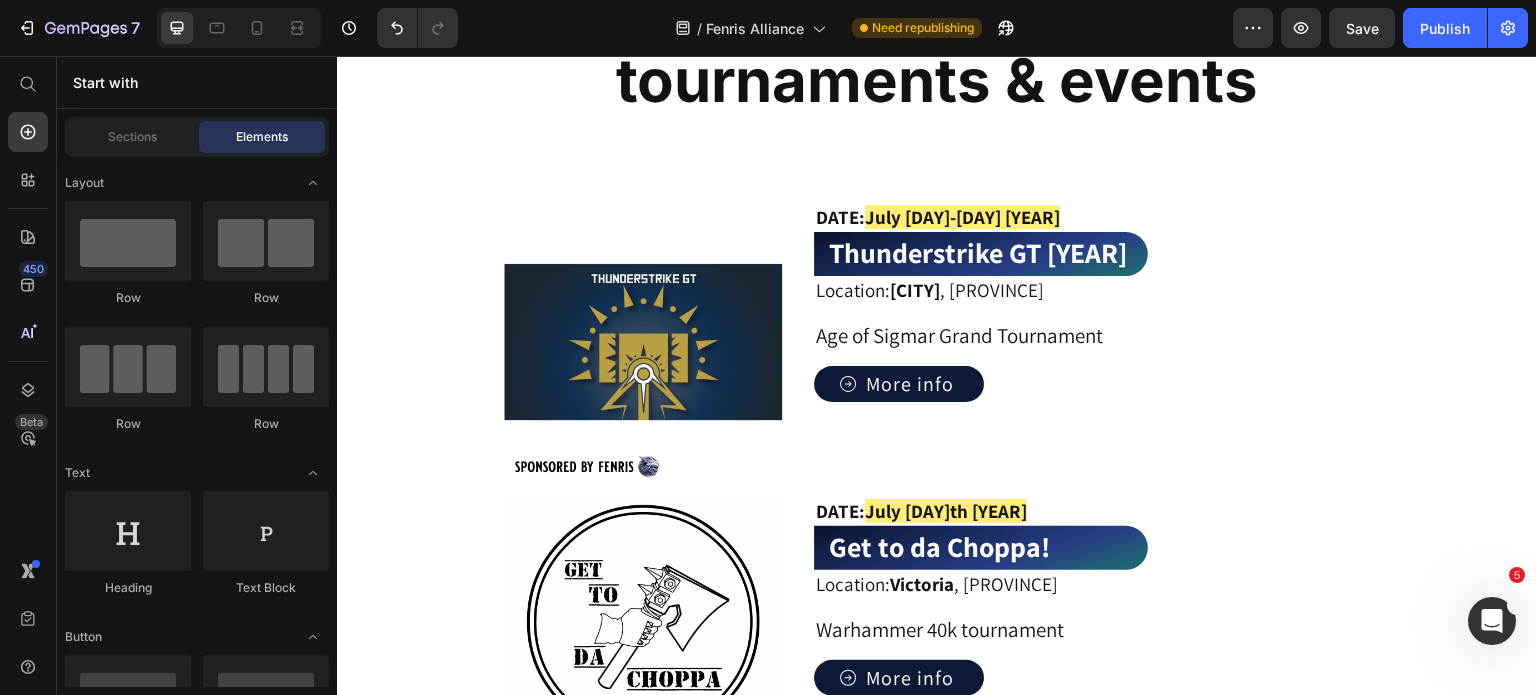 scroll, scrollTop: 944, scrollLeft: 0, axis: vertical 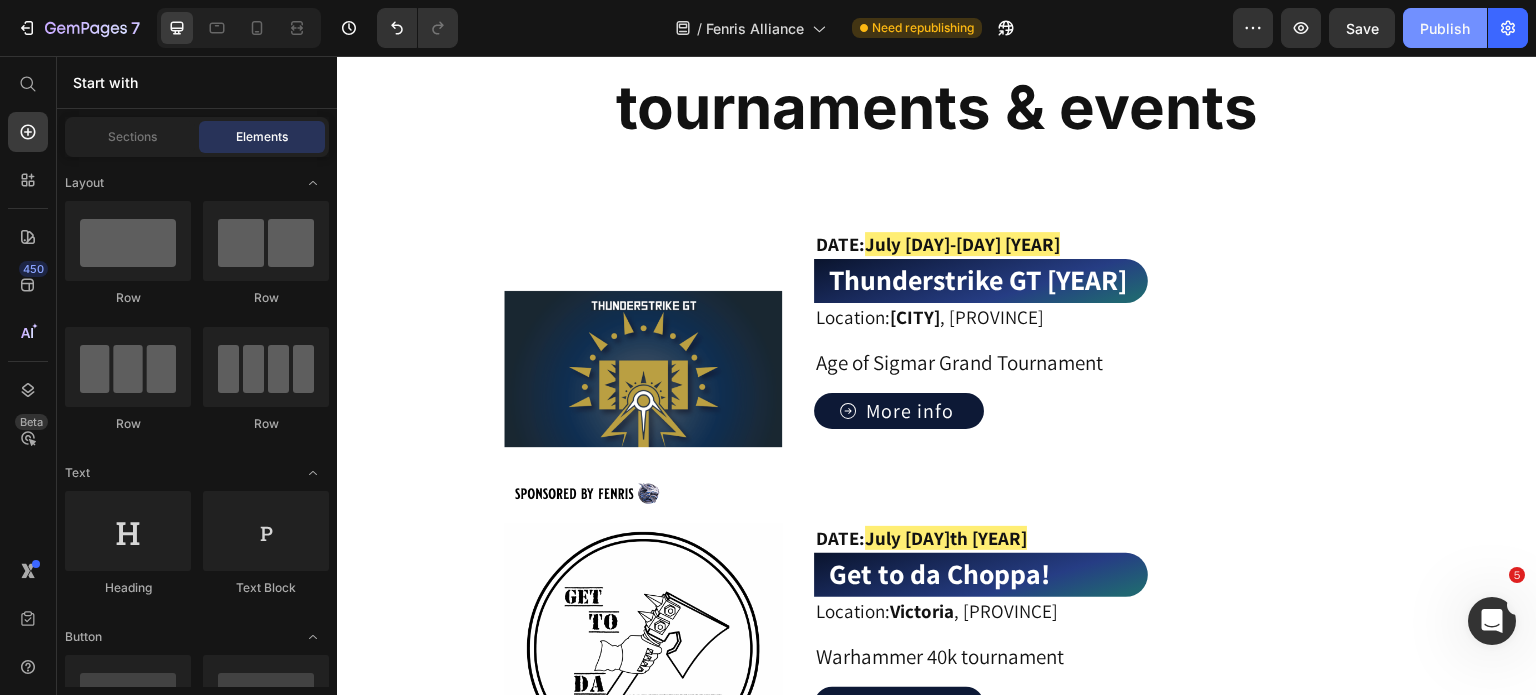 click on "Publish" at bounding box center (1445, 28) 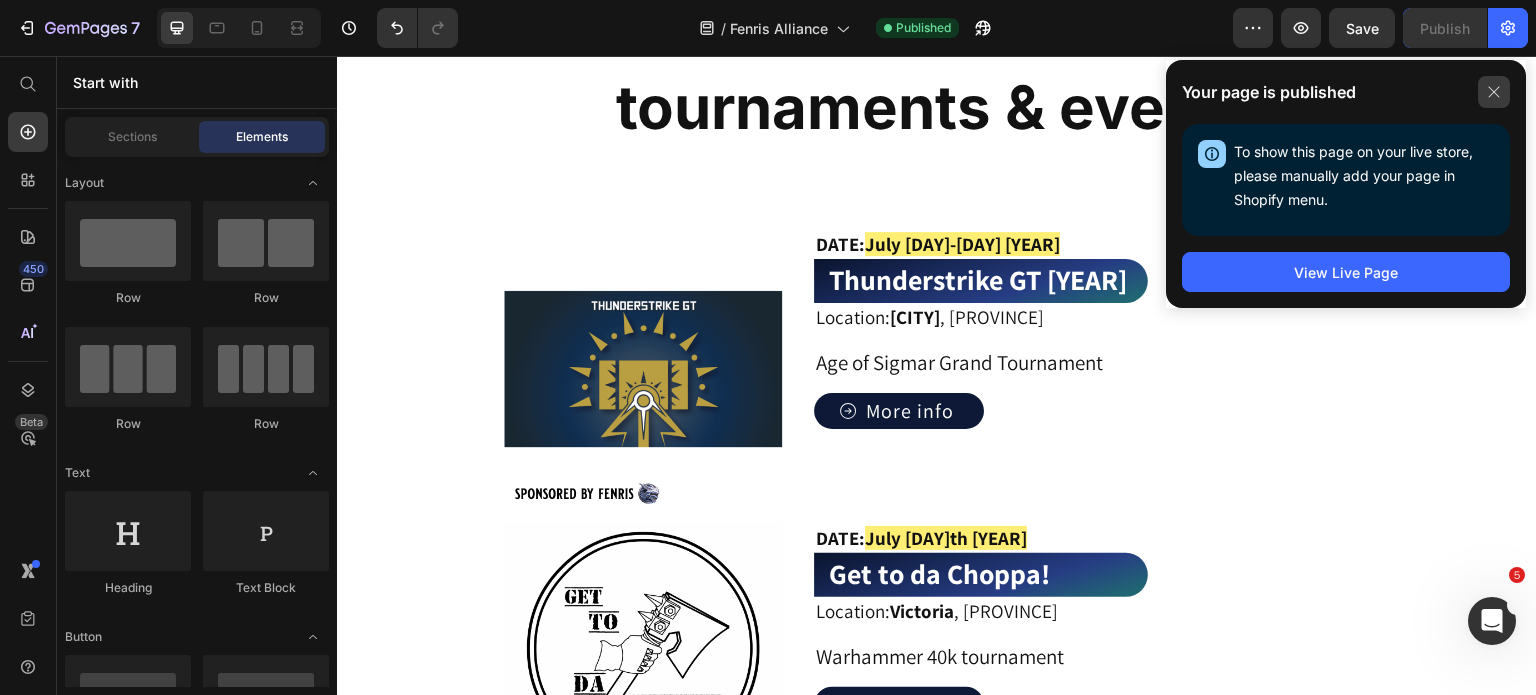 click 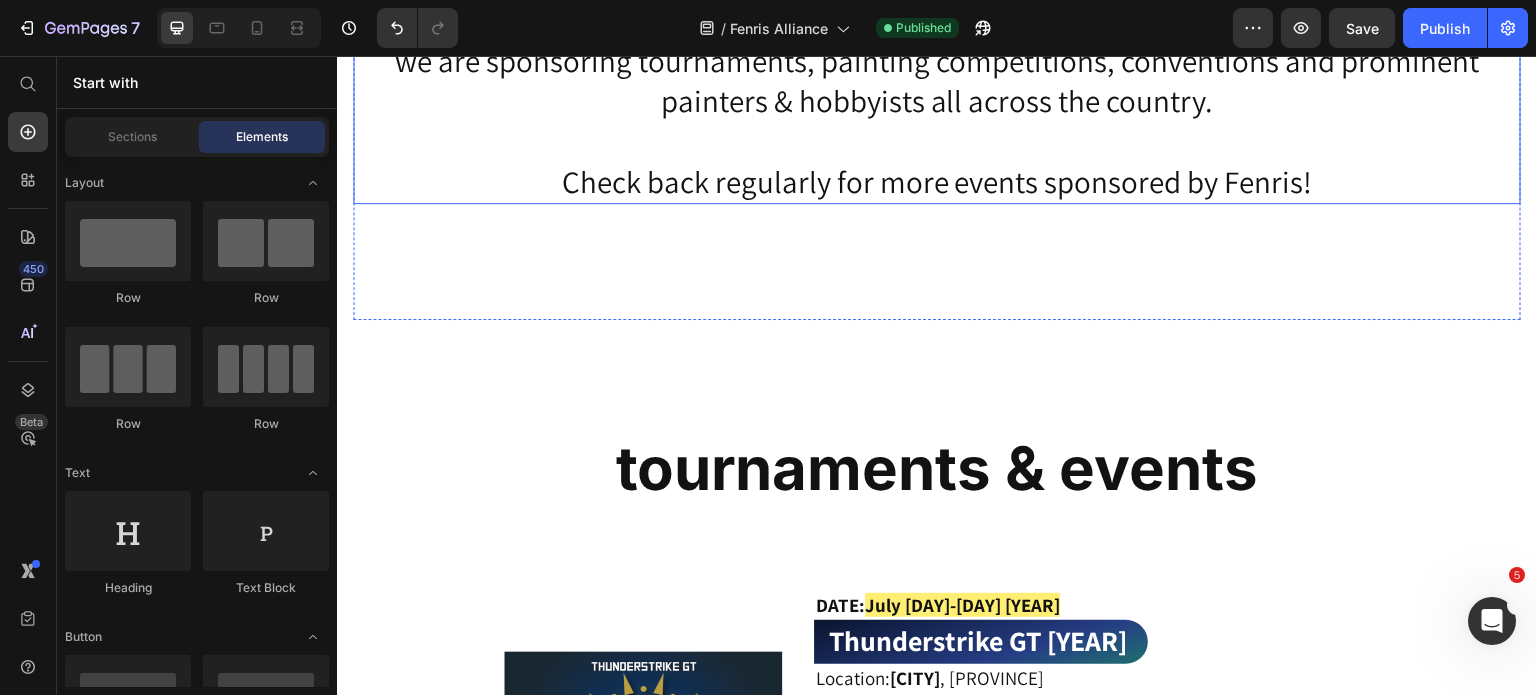 scroll, scrollTop: 344, scrollLeft: 0, axis: vertical 